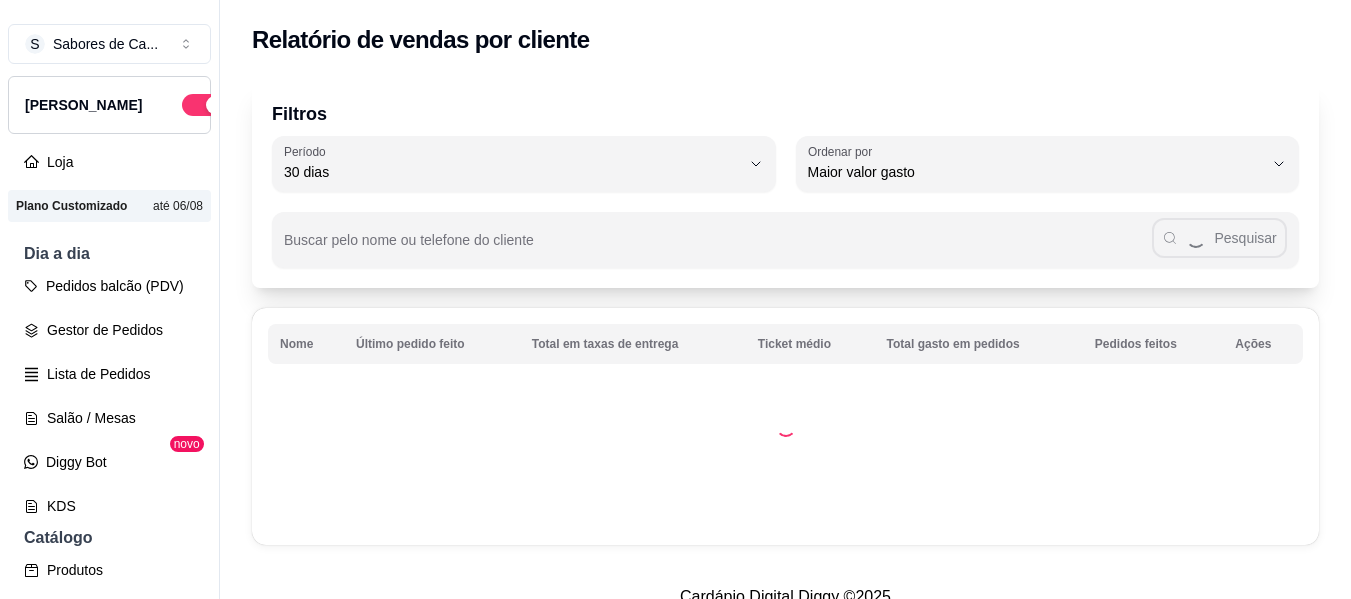 select on "30" 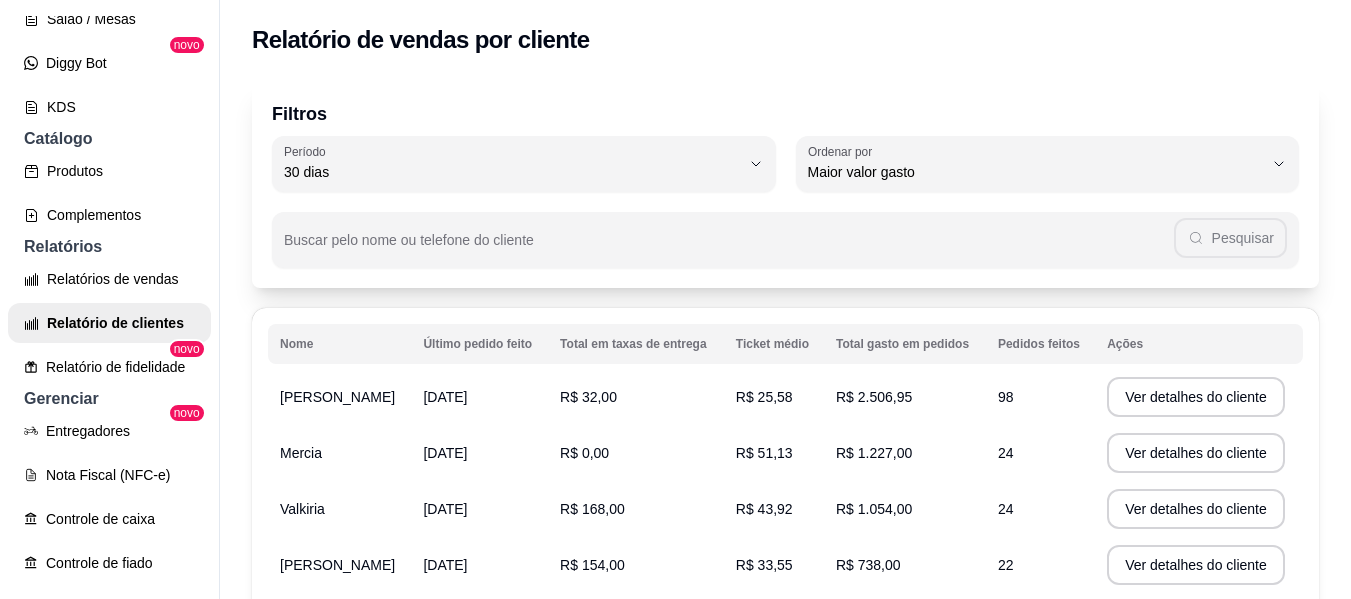 scroll, scrollTop: 0, scrollLeft: 0, axis: both 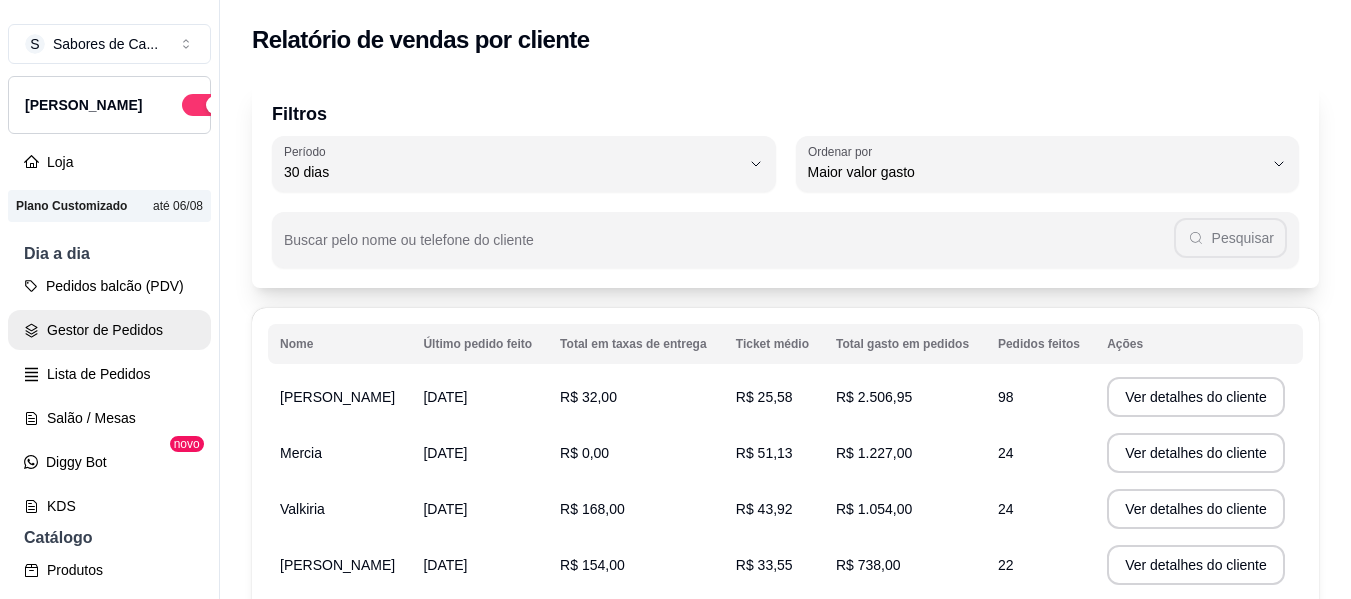 click on "Gestor de Pedidos" at bounding box center (109, 330) 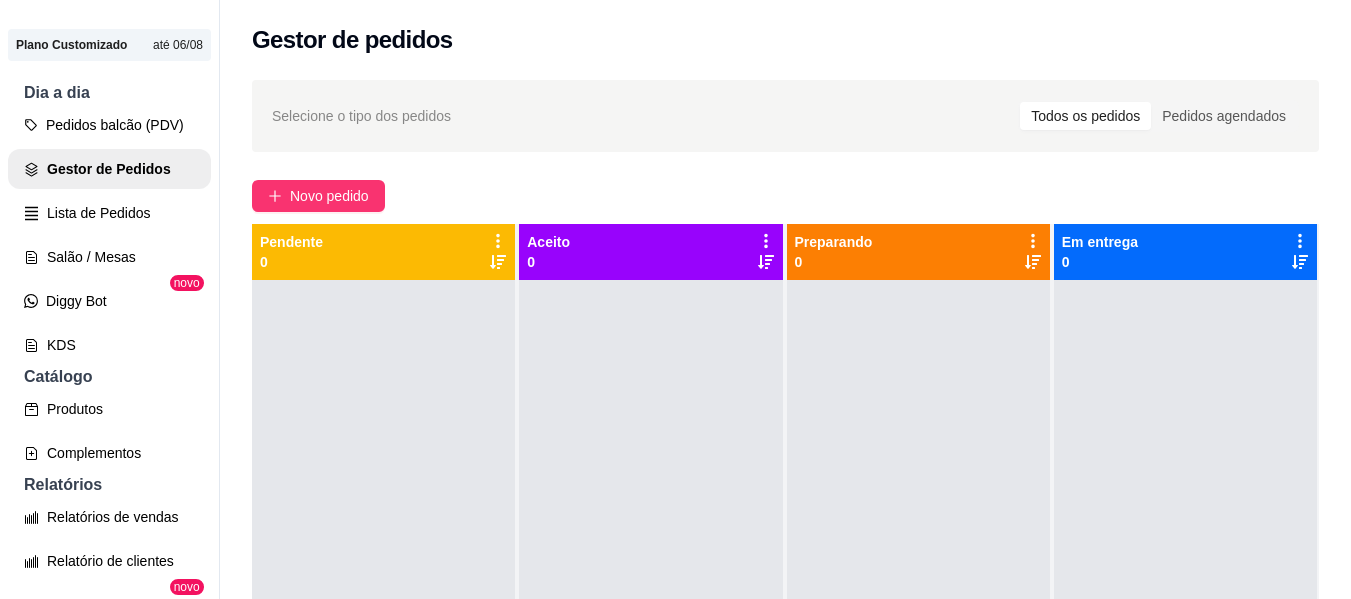 scroll, scrollTop: 175, scrollLeft: 0, axis: vertical 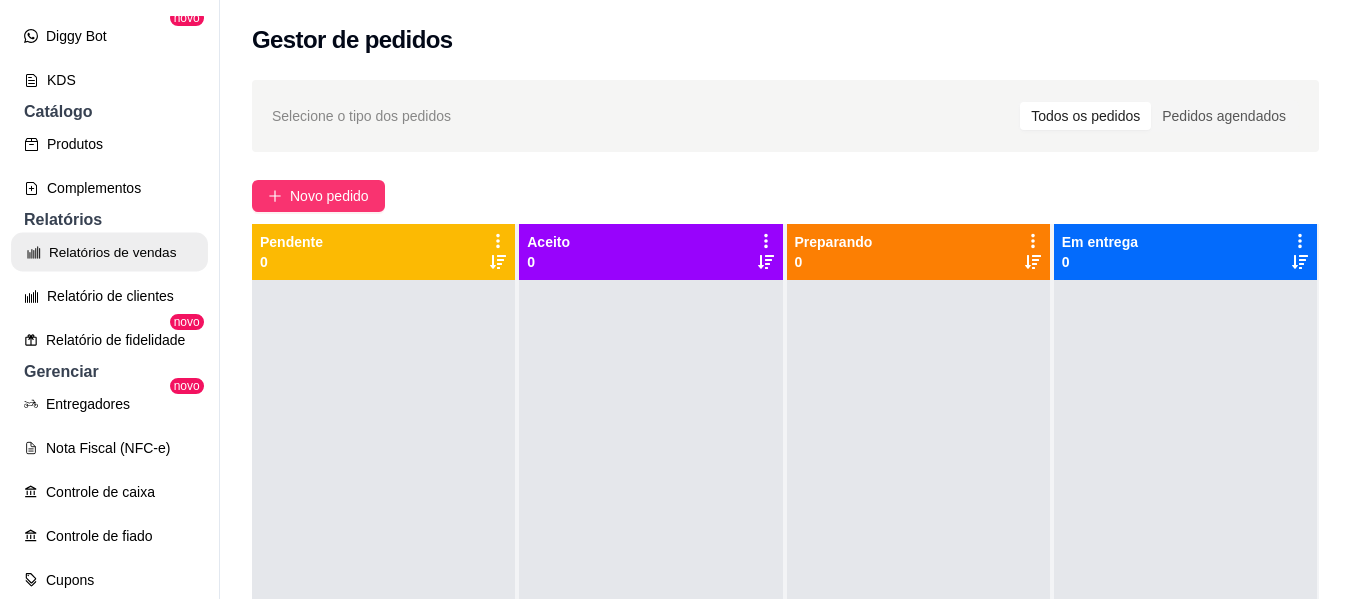 click on "Relatórios de vendas" at bounding box center [109, 252] 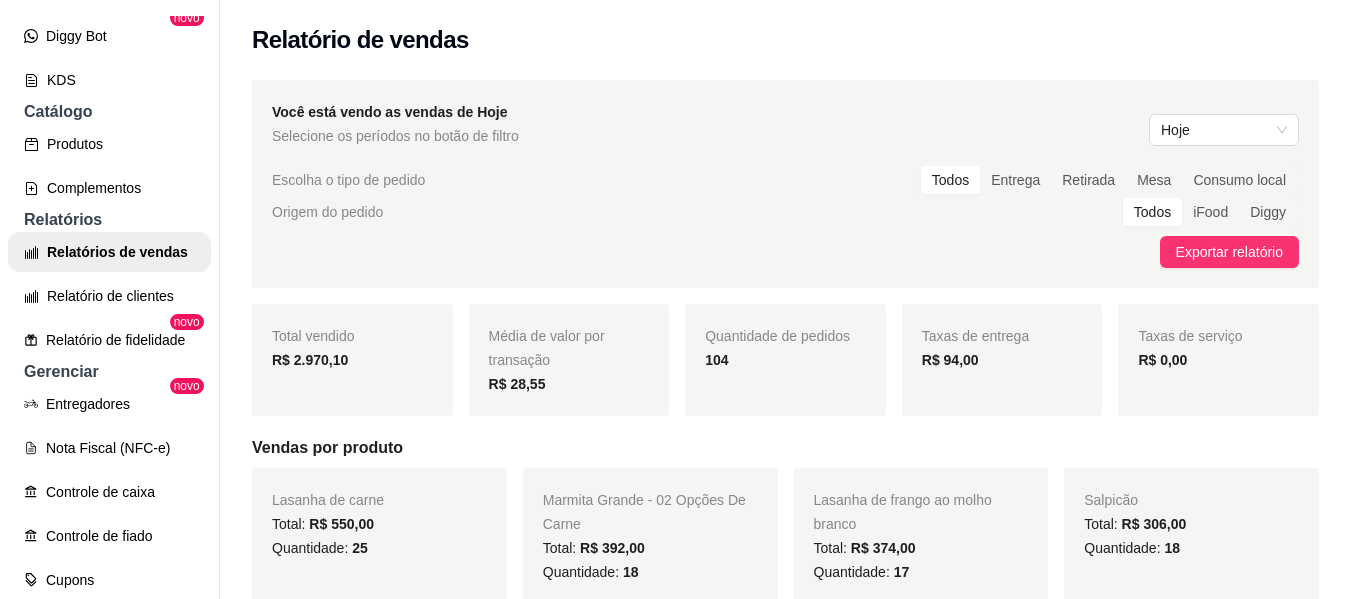 scroll, scrollTop: 438, scrollLeft: 0, axis: vertical 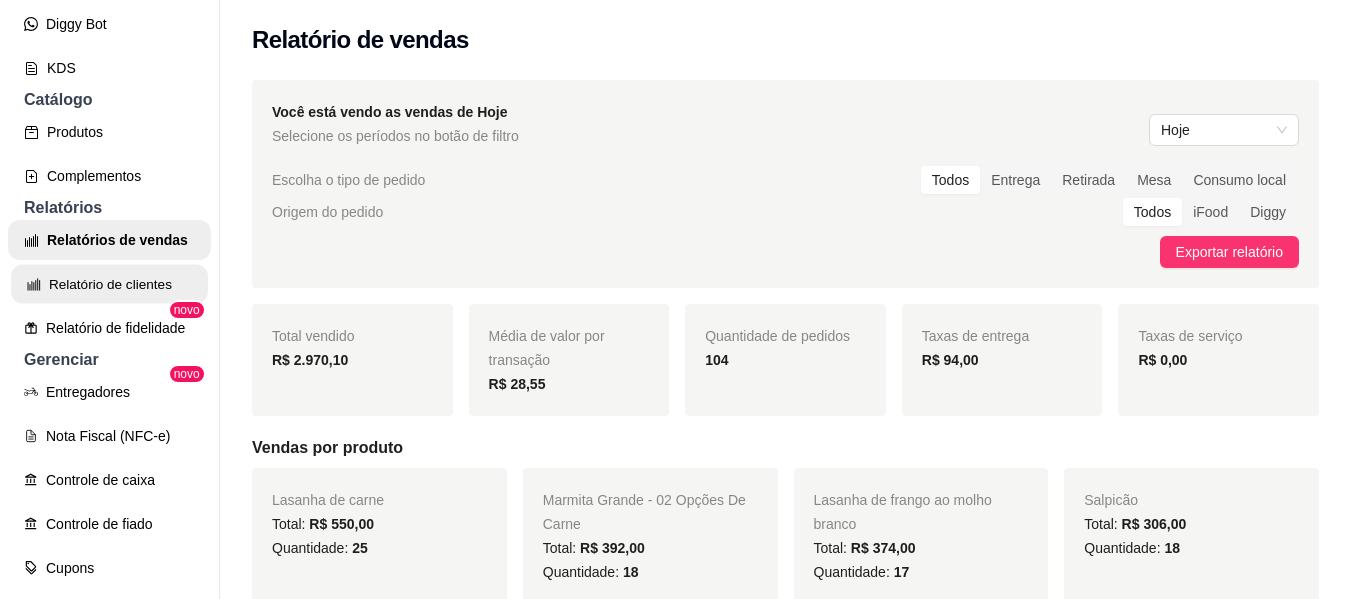 click on "Relatório de clientes" at bounding box center (109, 284) 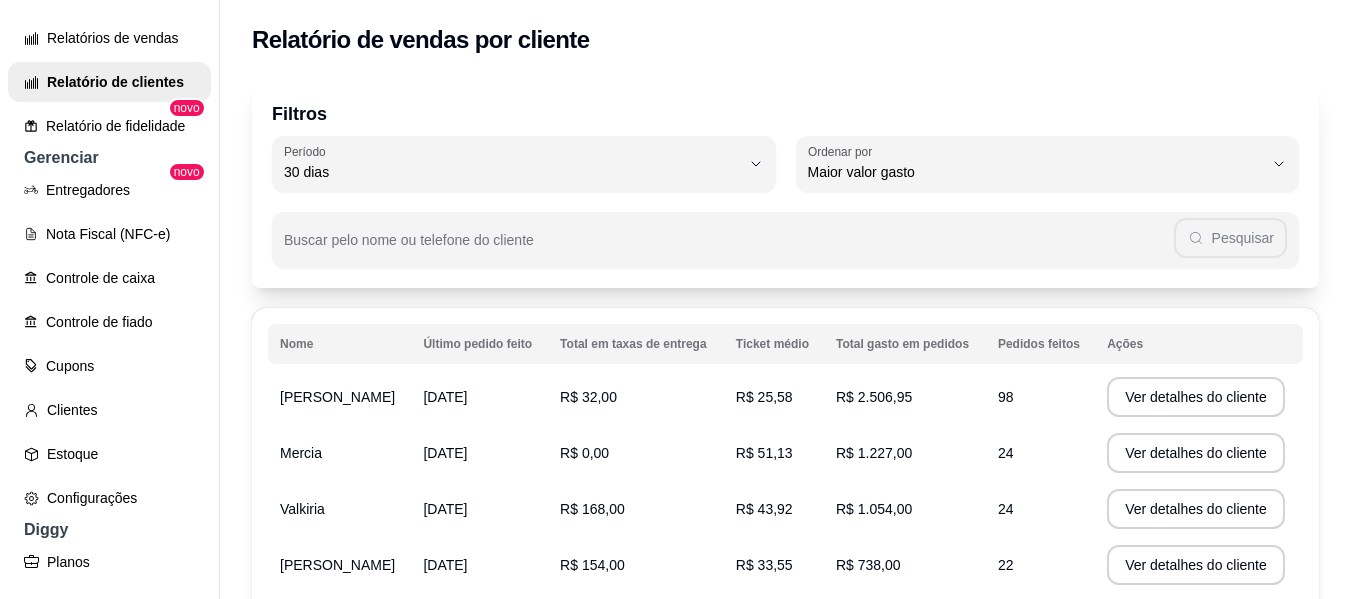 scroll, scrollTop: 771, scrollLeft: 0, axis: vertical 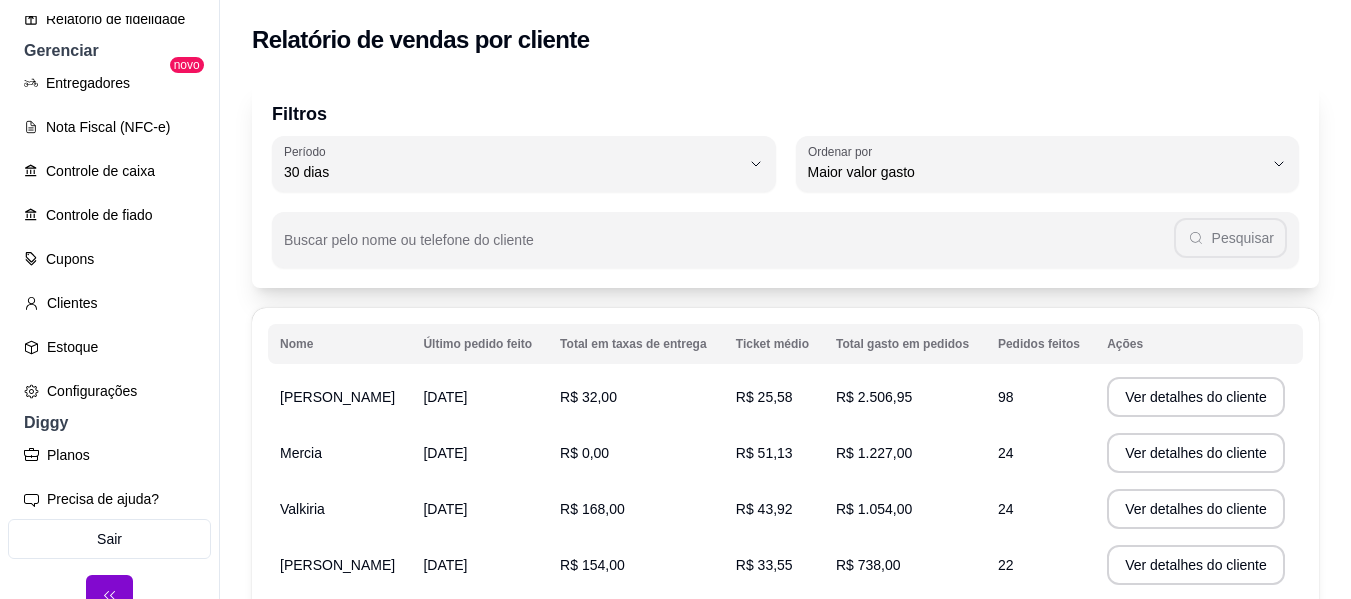 drag, startPoint x: 190, startPoint y: 550, endPoint x: 196, endPoint y: 560, distance: 11.661903 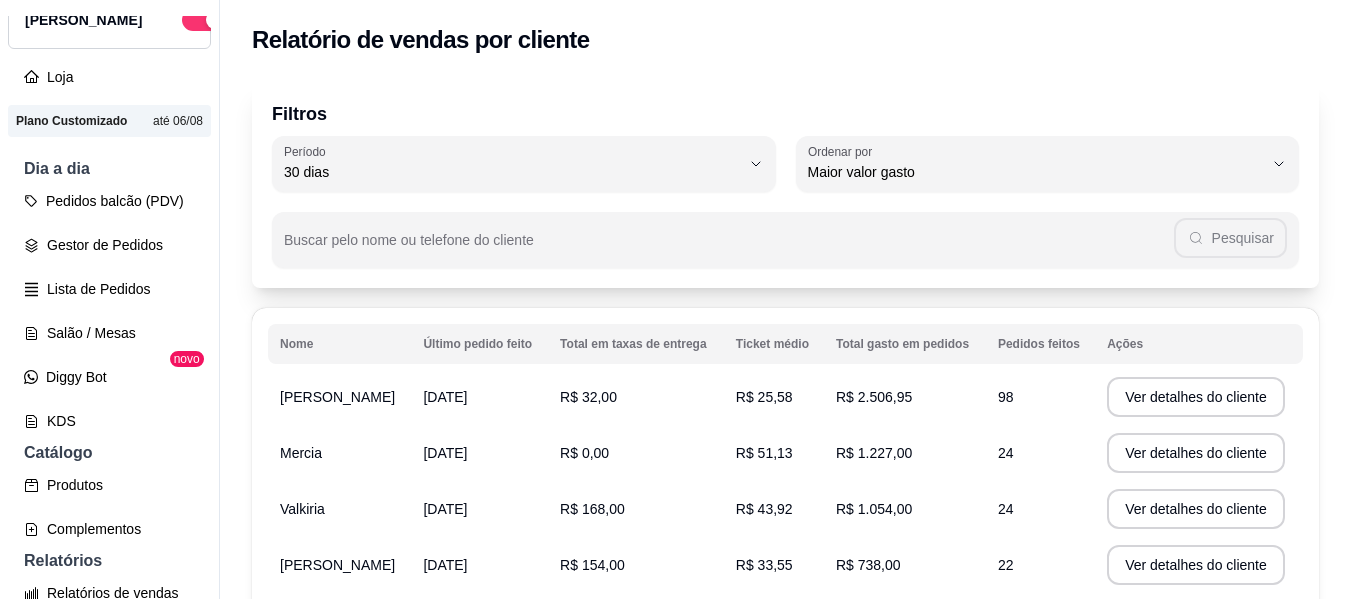 scroll, scrollTop: 0, scrollLeft: 0, axis: both 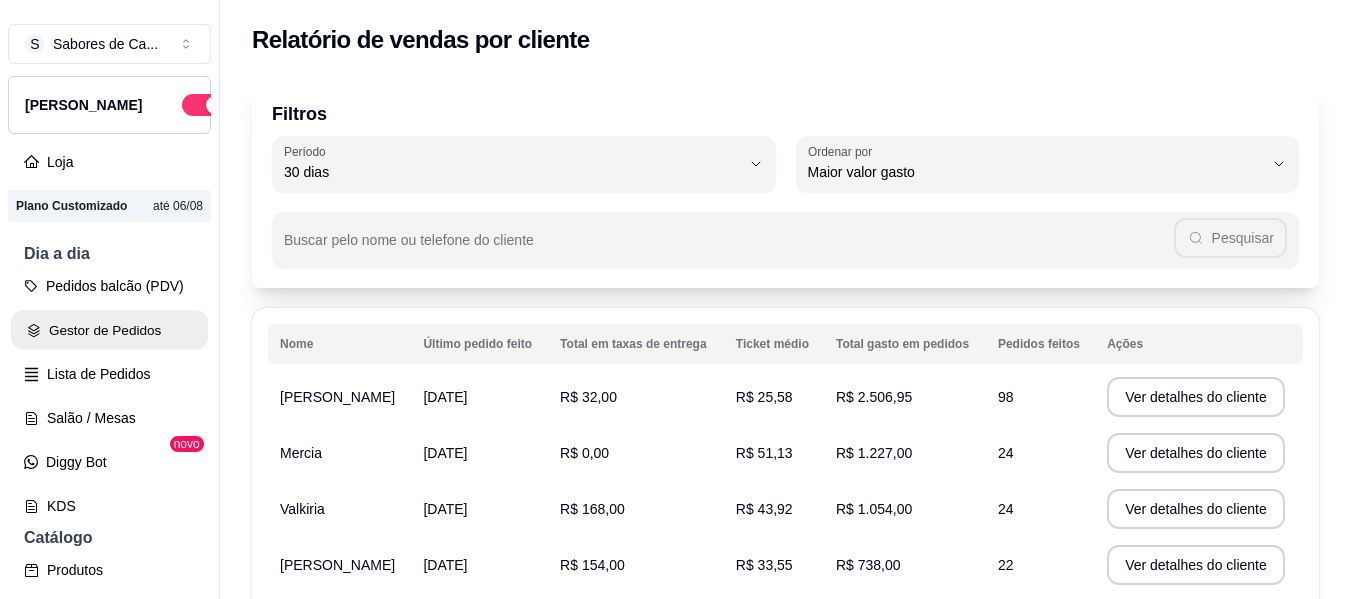 click on "Gestor de Pedidos" at bounding box center (109, 330) 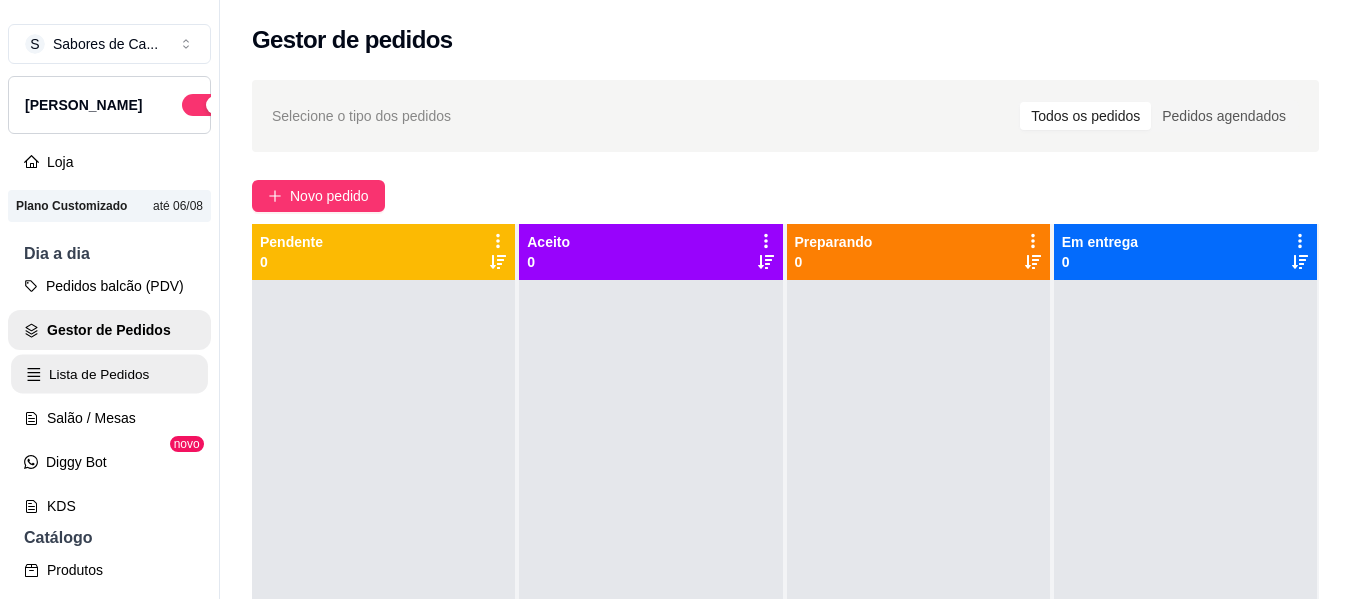 click on "Lista de Pedidos" at bounding box center (109, 374) 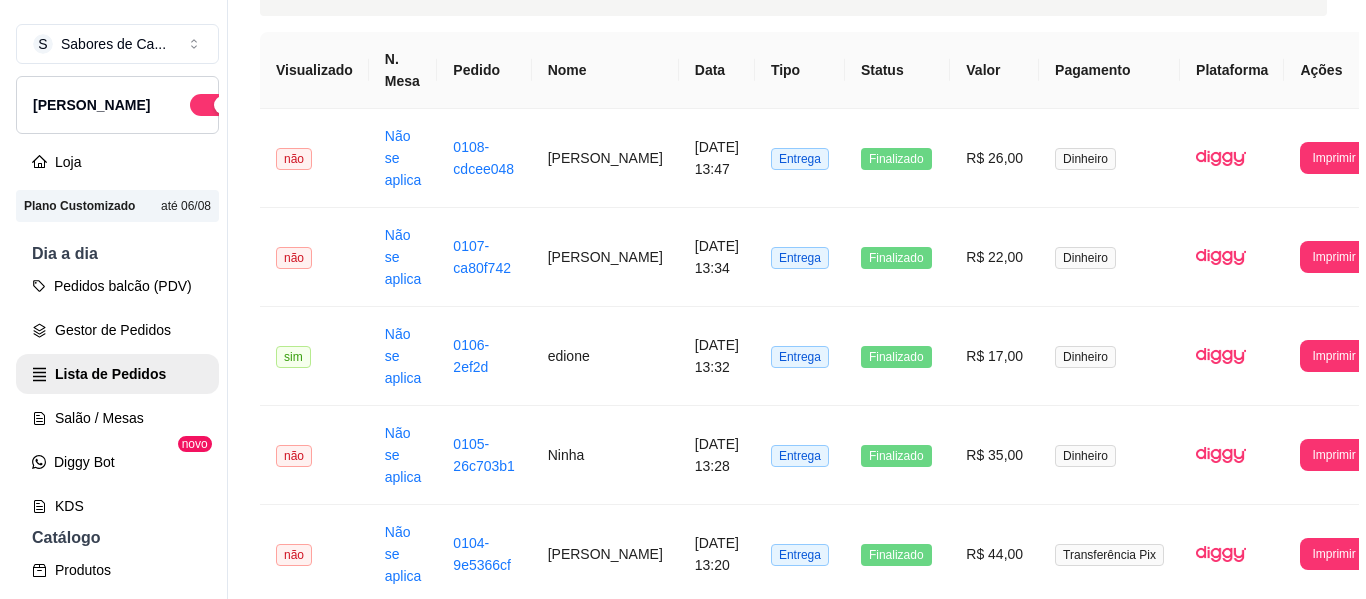 scroll, scrollTop: 161, scrollLeft: 0, axis: vertical 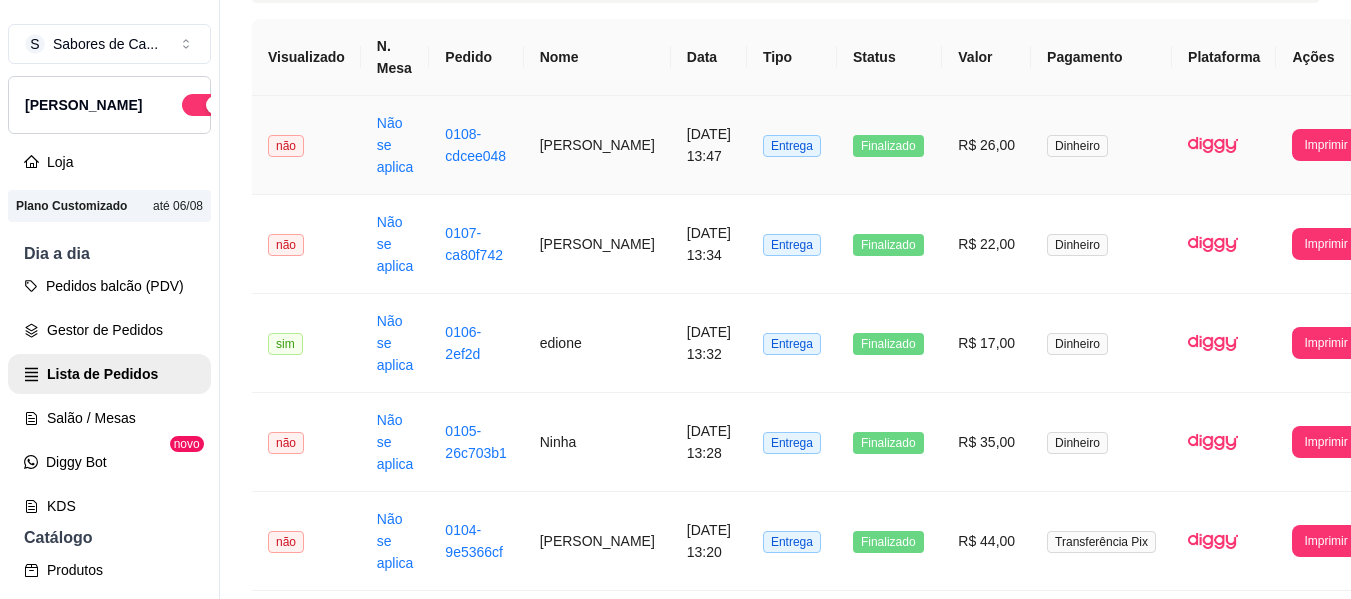 click on "[PERSON_NAME]" at bounding box center (597, 145) 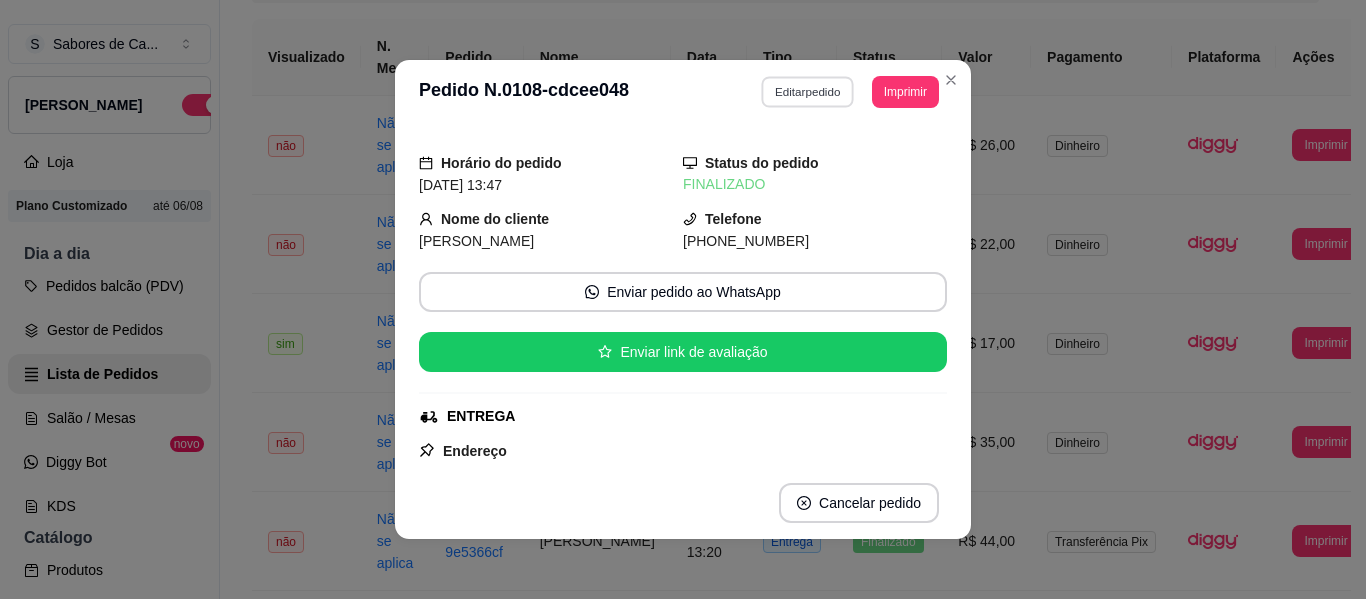 click on "Editar  pedido" at bounding box center [808, 91] 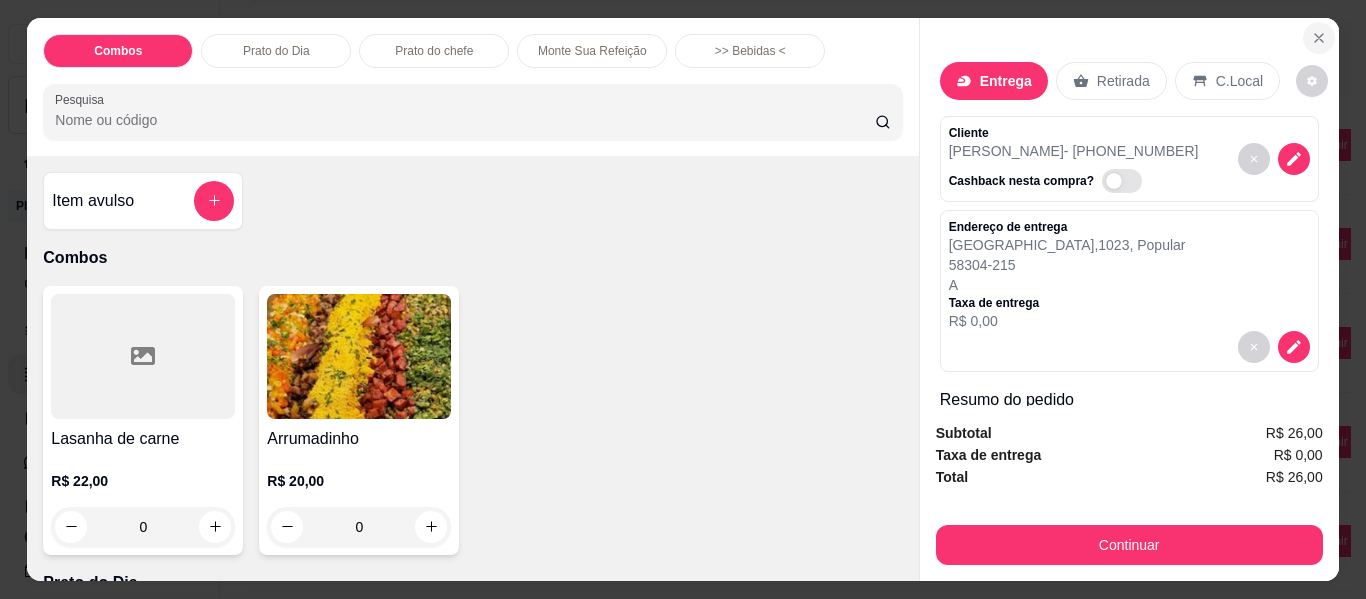 click 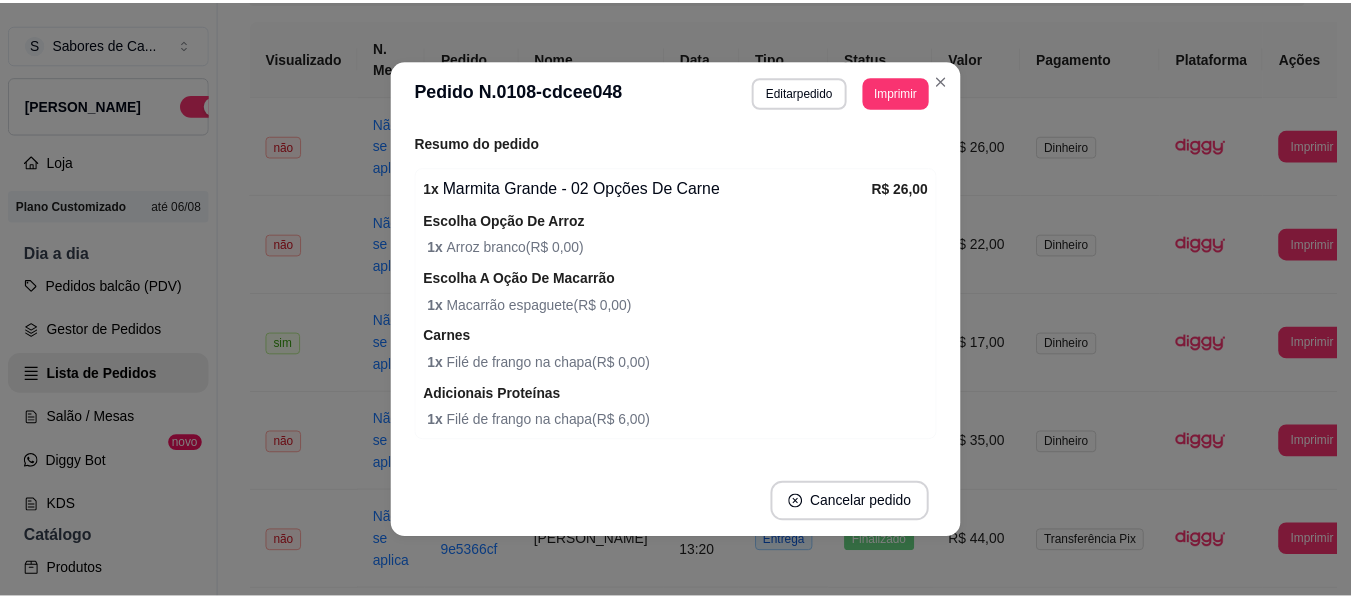 scroll, scrollTop: 636, scrollLeft: 0, axis: vertical 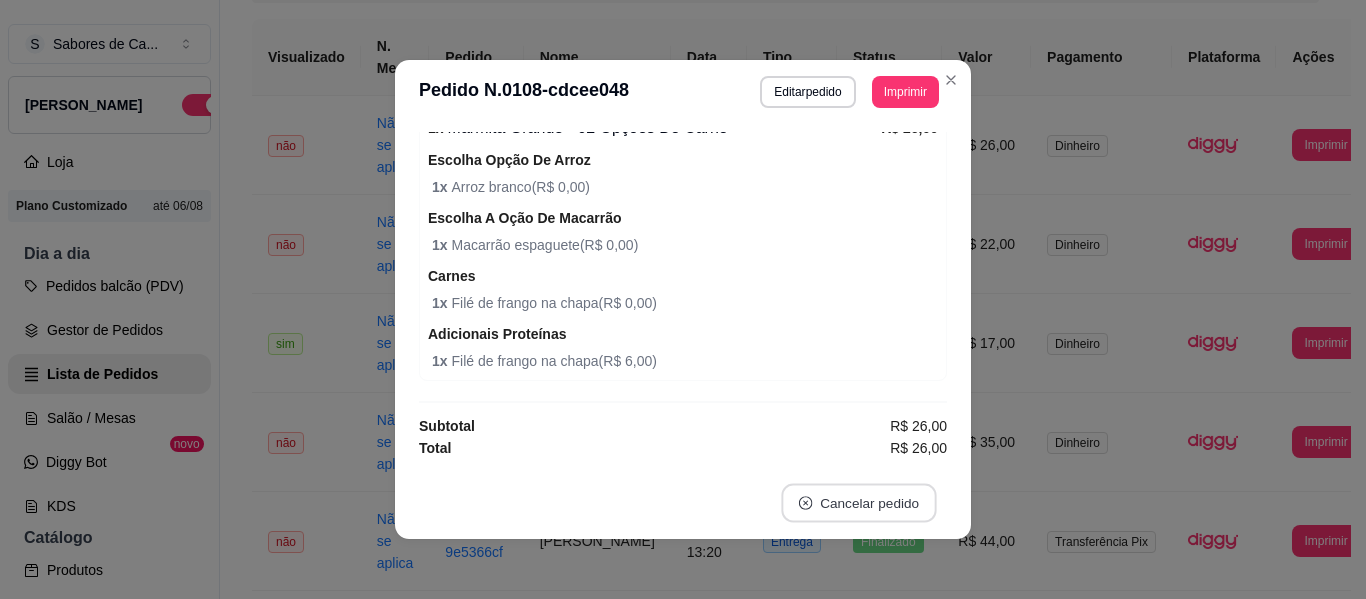click on "Cancelar pedido" at bounding box center [858, 503] 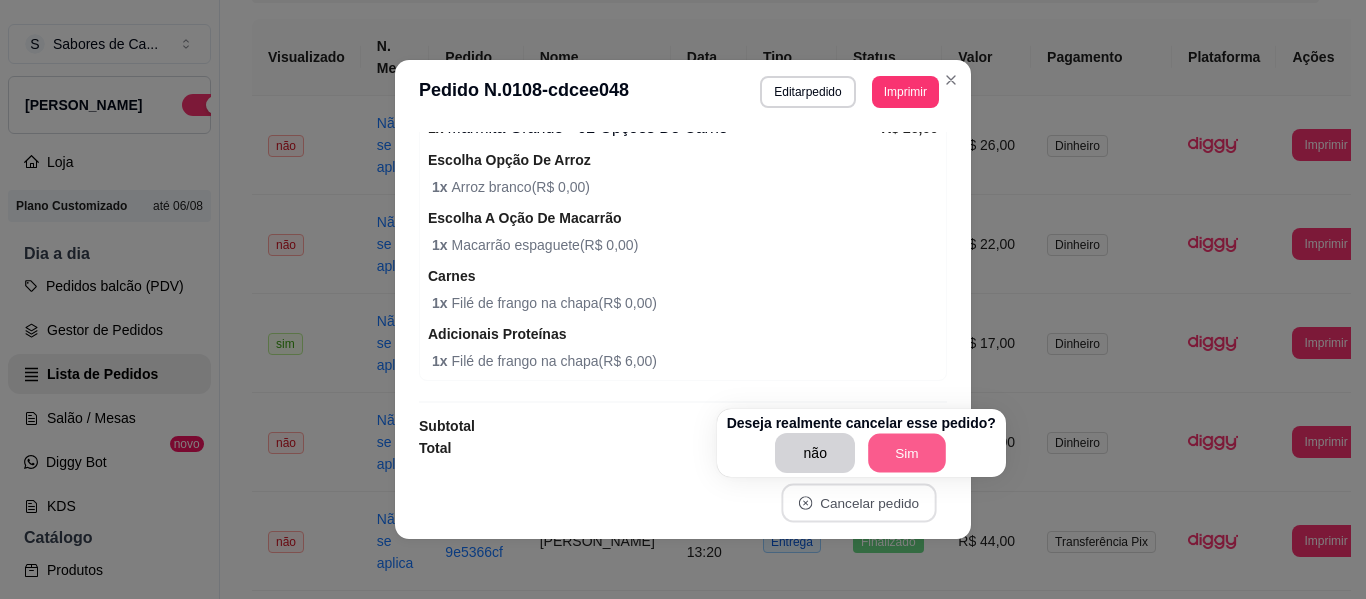 click on "Sim" at bounding box center (907, 453) 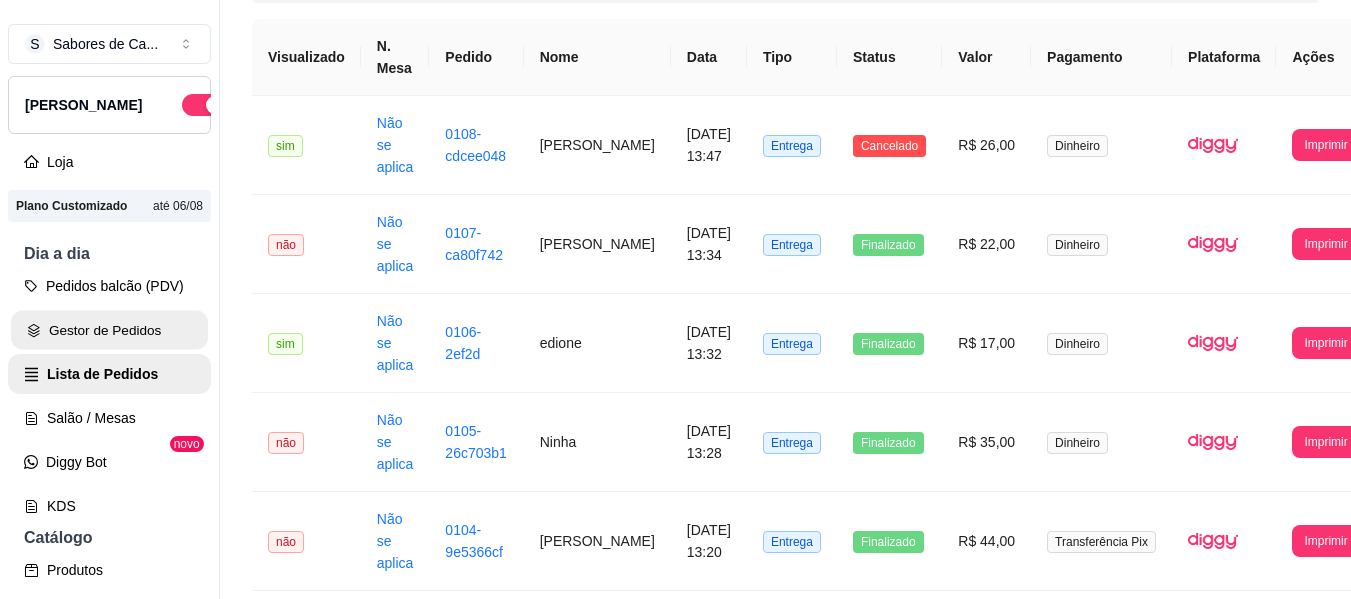 click on "Gestor de Pedidos" at bounding box center (109, 330) 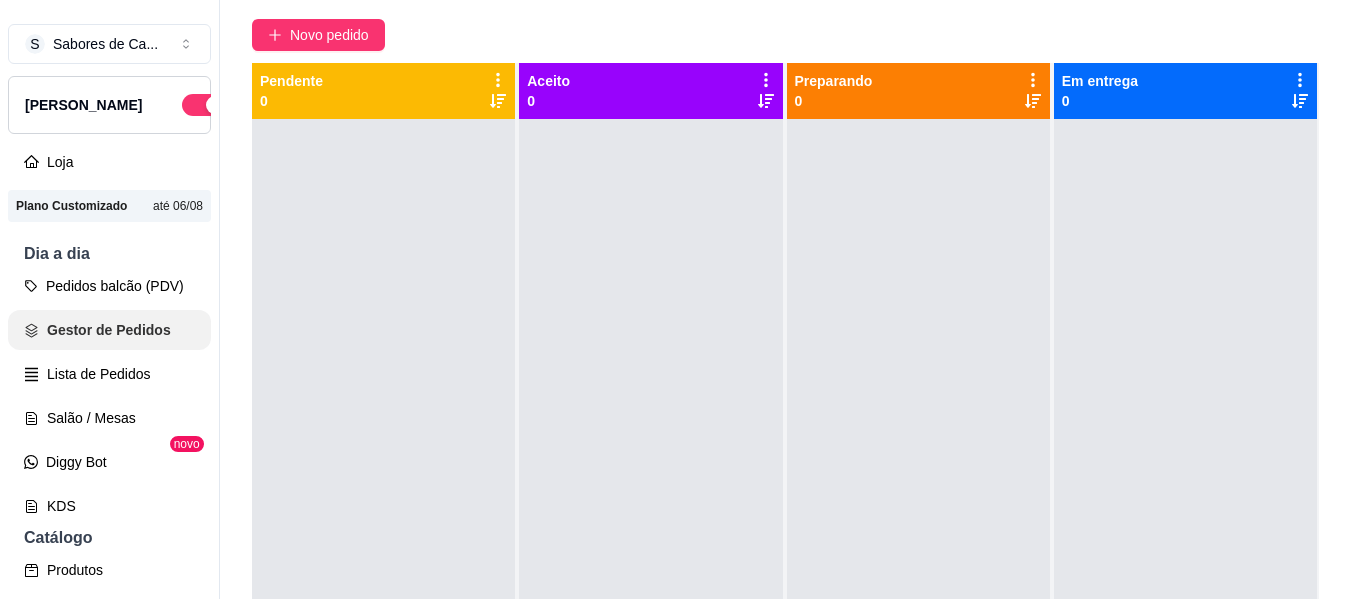 scroll, scrollTop: 0, scrollLeft: 0, axis: both 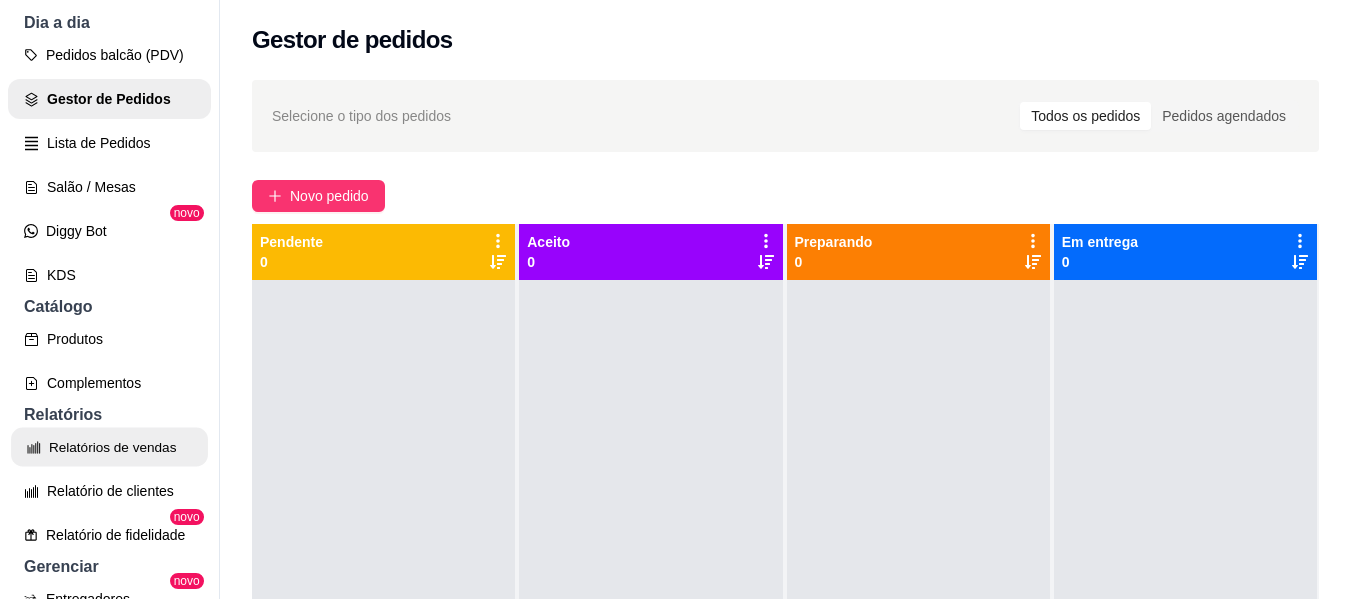 click on "Relatórios de vendas" at bounding box center [109, 447] 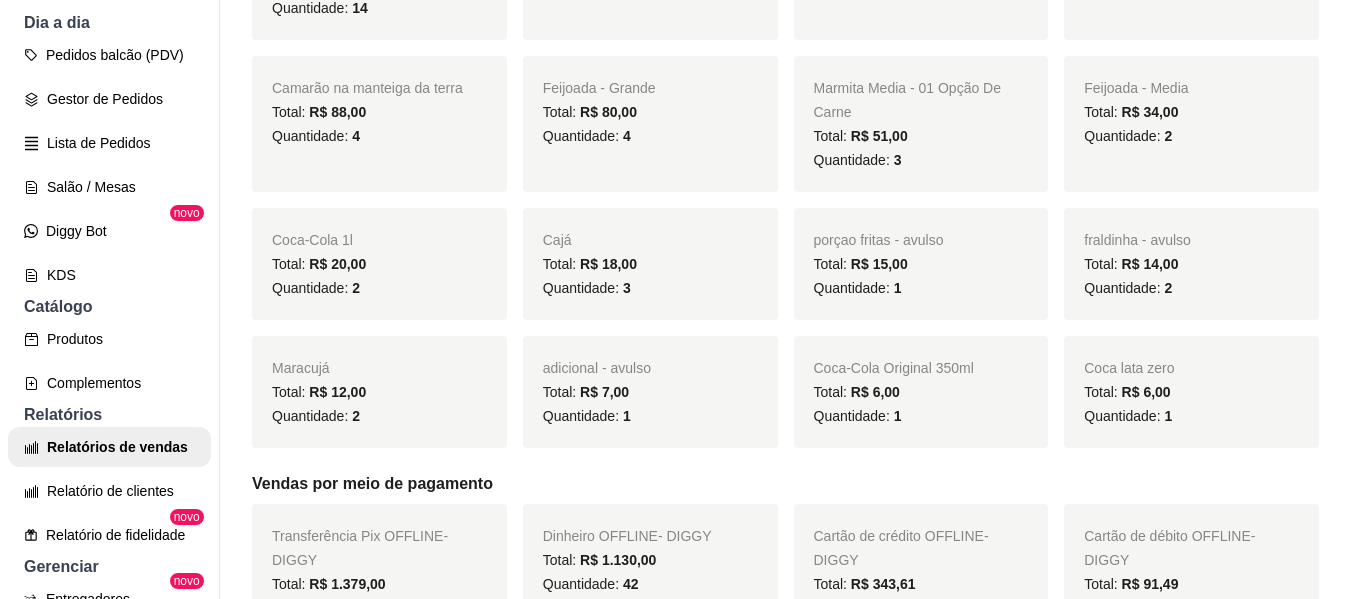 scroll, scrollTop: 732, scrollLeft: 0, axis: vertical 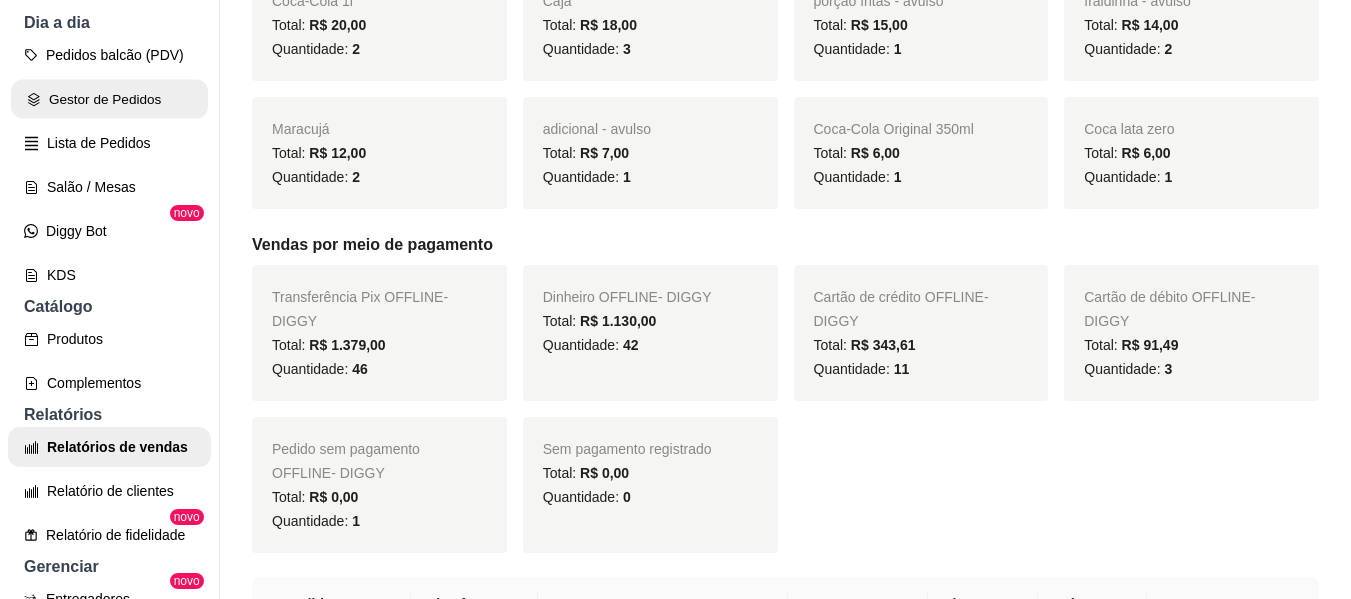 click on "Gestor de Pedidos" at bounding box center [109, 99] 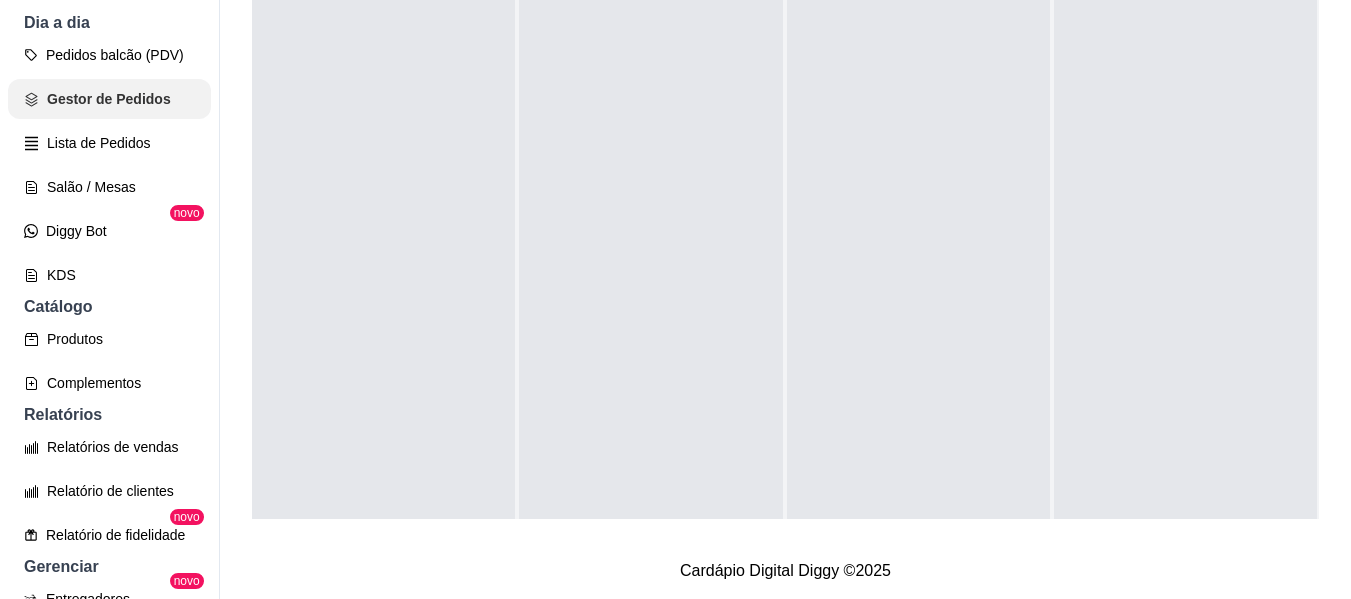 scroll, scrollTop: 0, scrollLeft: 0, axis: both 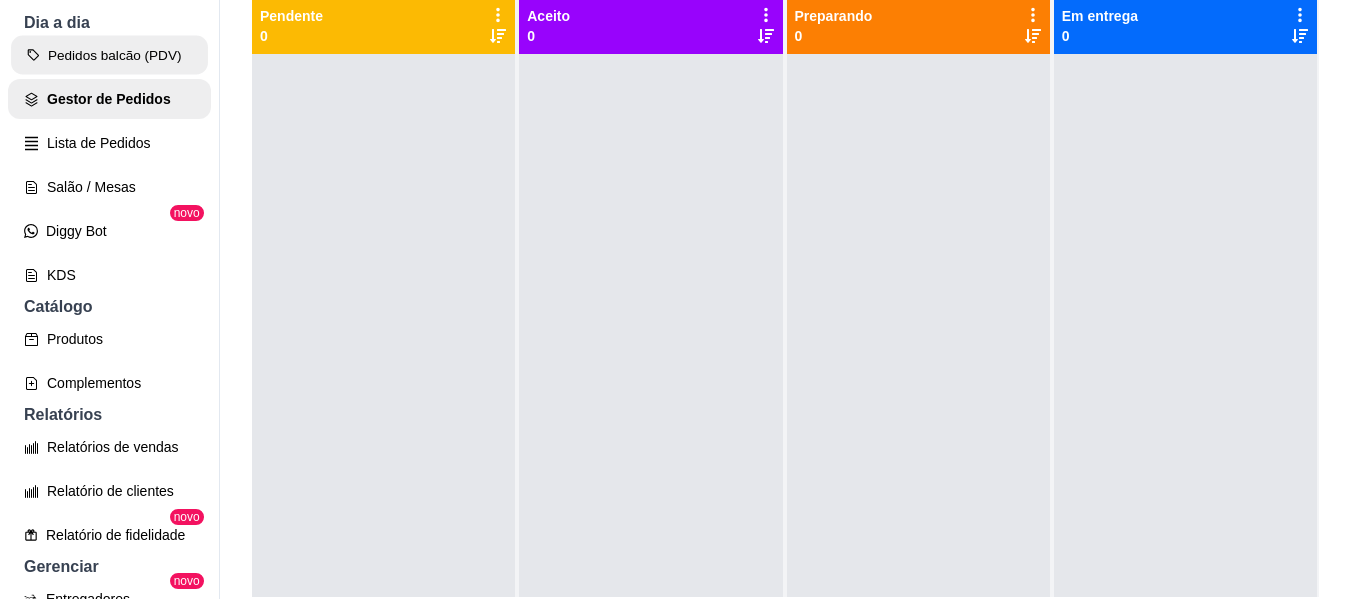 click on "Pedidos balcão (PDV)" at bounding box center (109, 55) 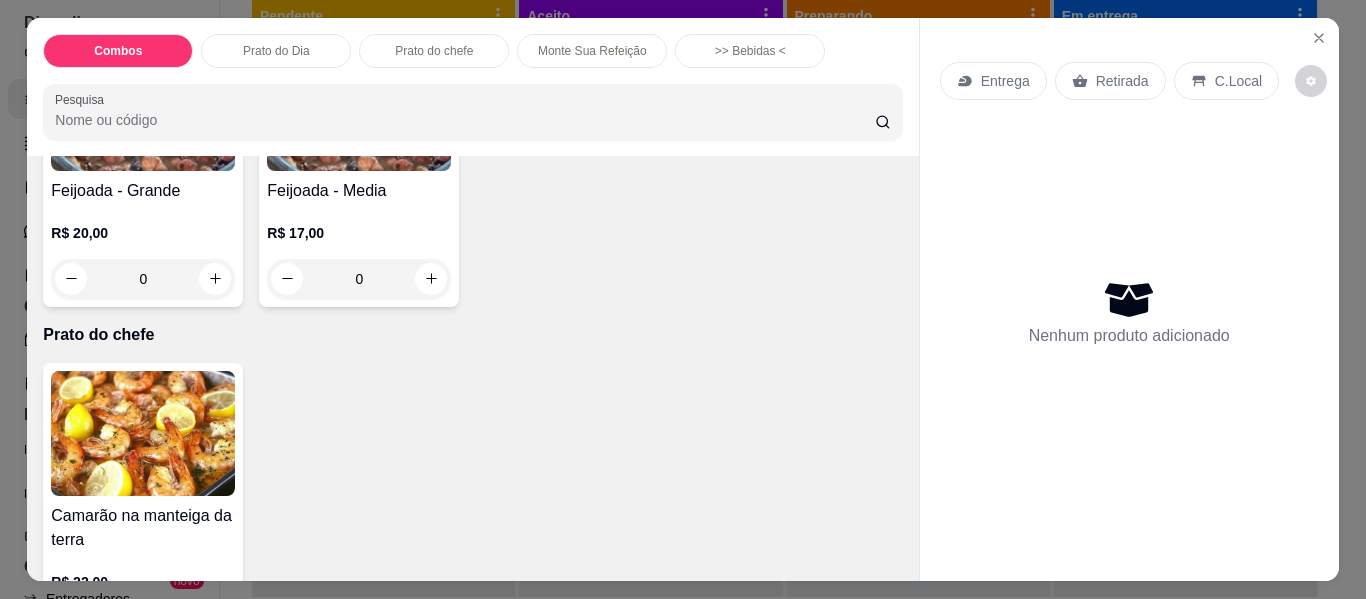 scroll, scrollTop: 731, scrollLeft: 0, axis: vertical 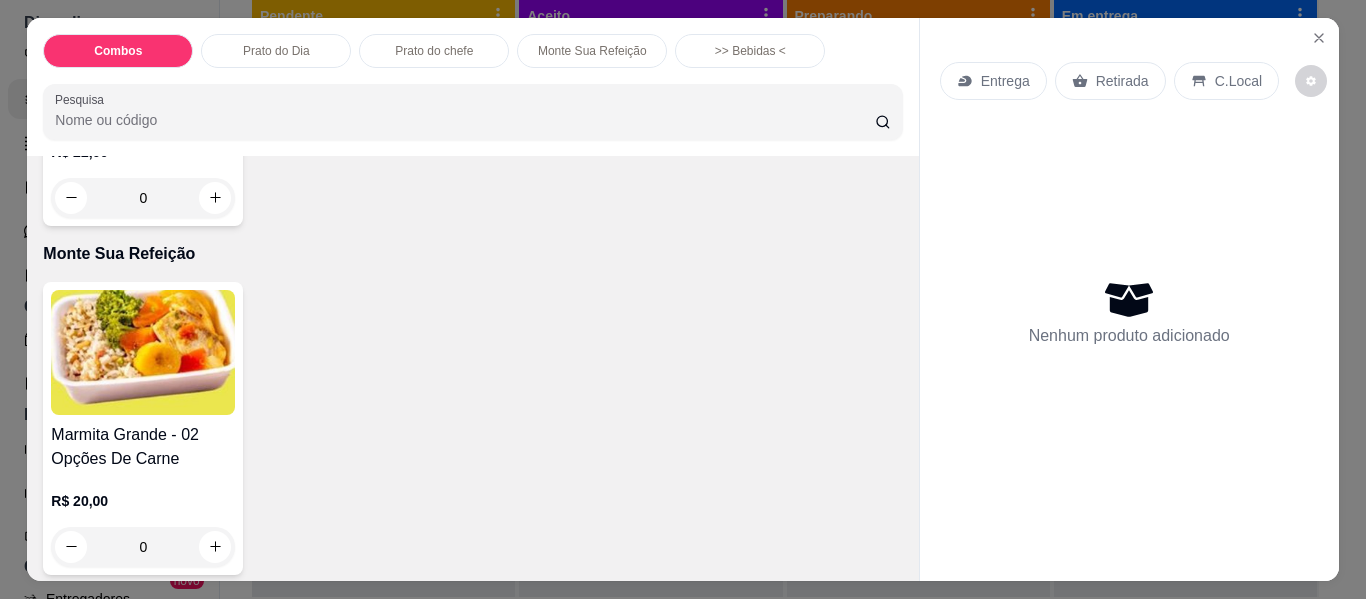 click on "Marmita Grande - 02 Opções De Carne" at bounding box center (143, 447) 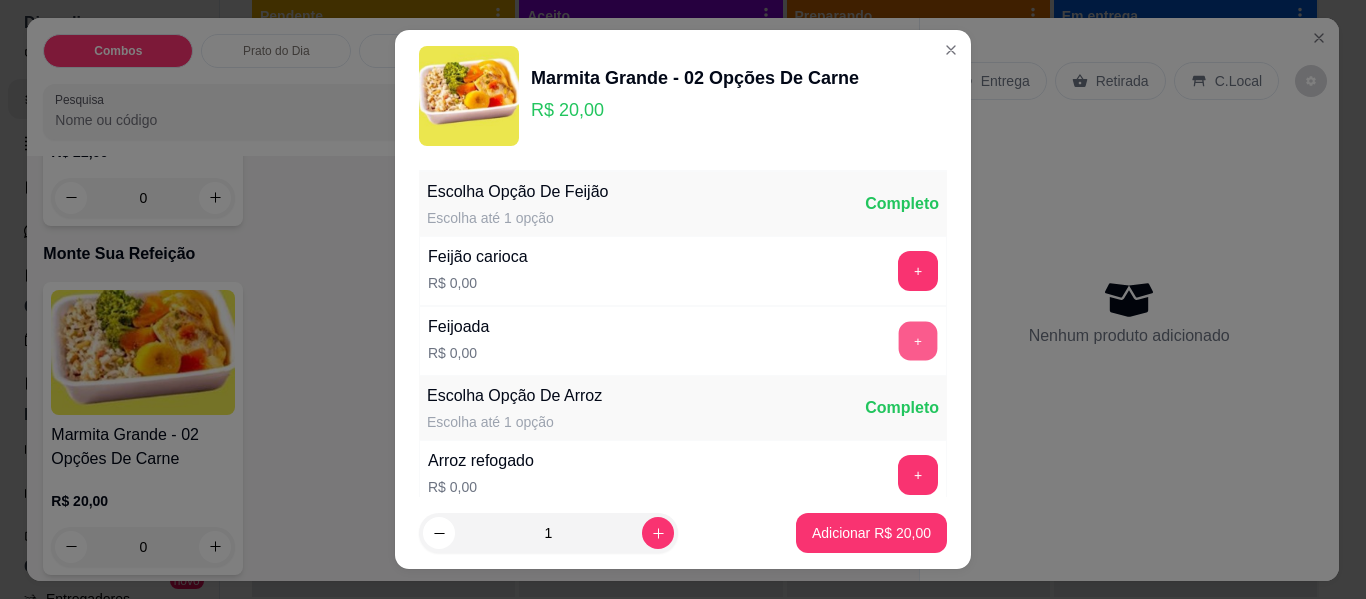 click on "+" at bounding box center [918, 341] 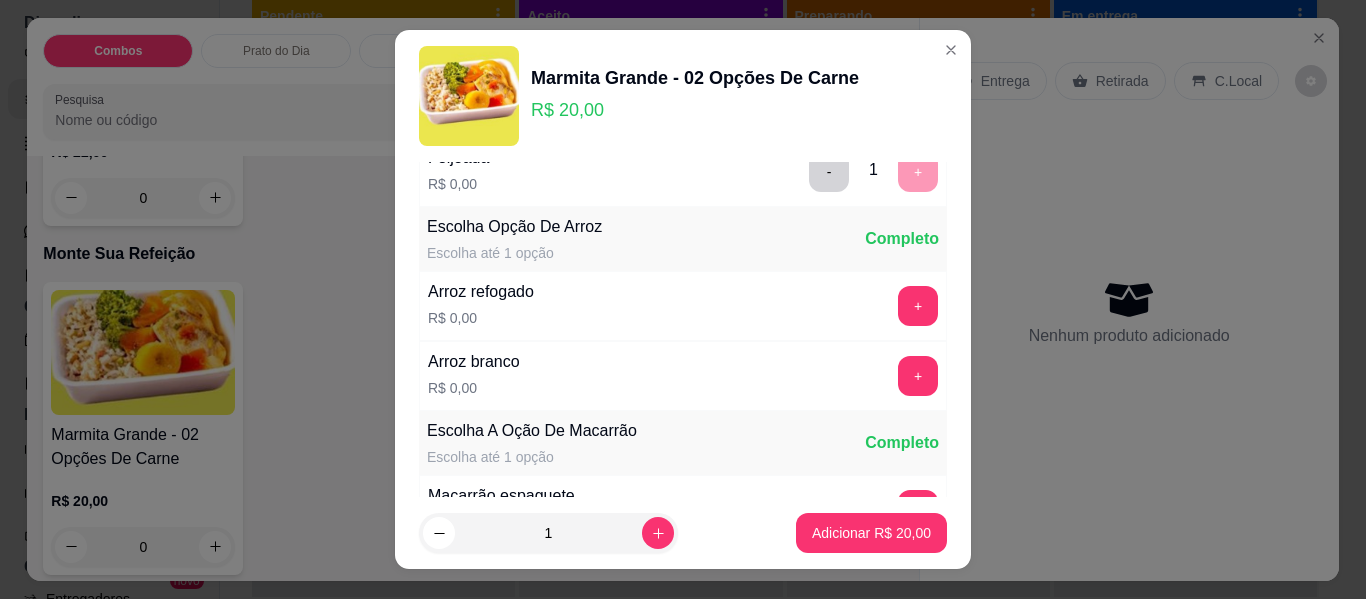 scroll, scrollTop: 203, scrollLeft: 0, axis: vertical 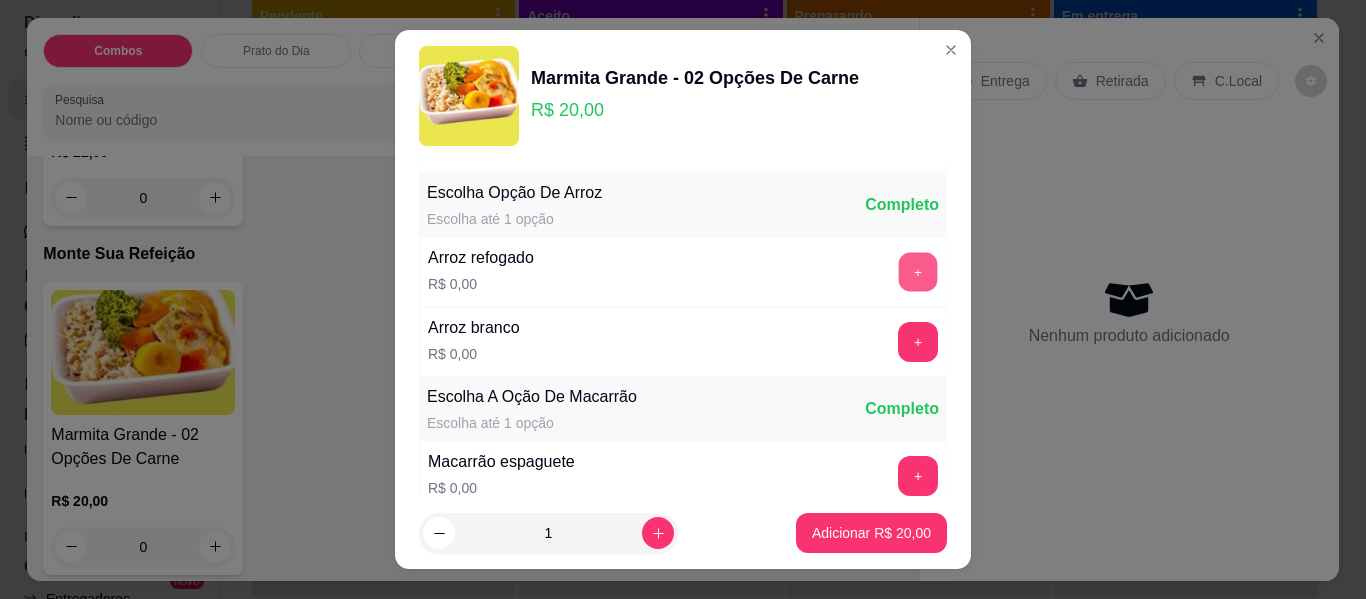 click on "+" at bounding box center (918, 272) 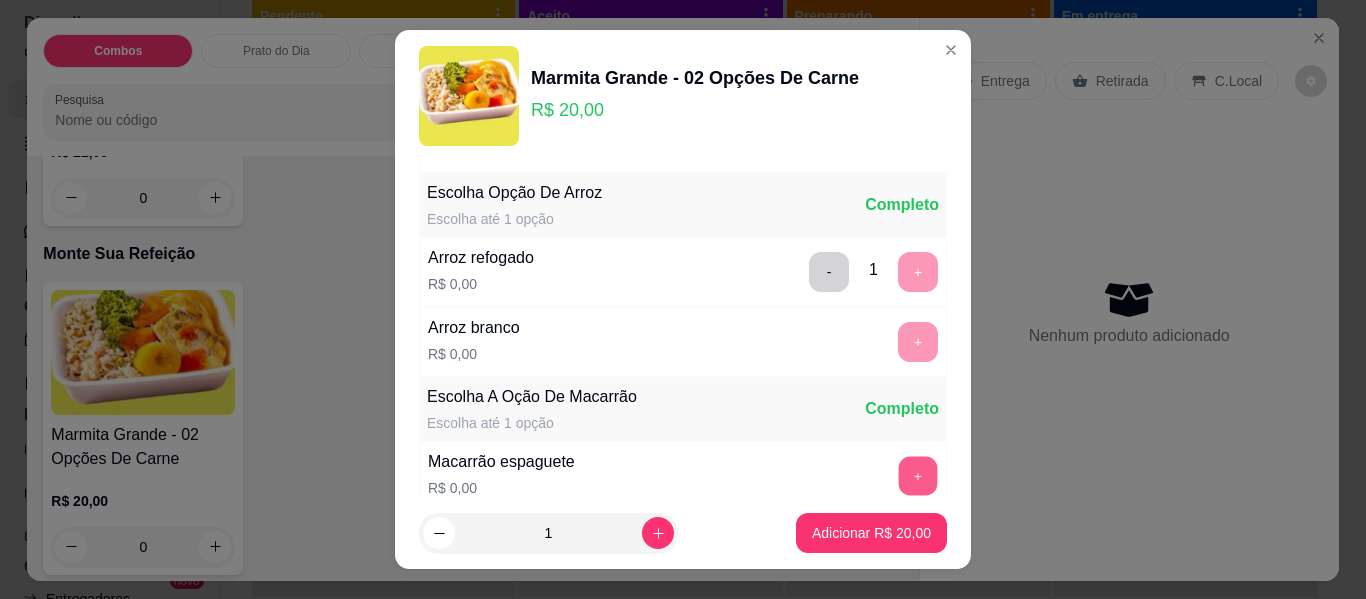 click on "+" at bounding box center [918, 476] 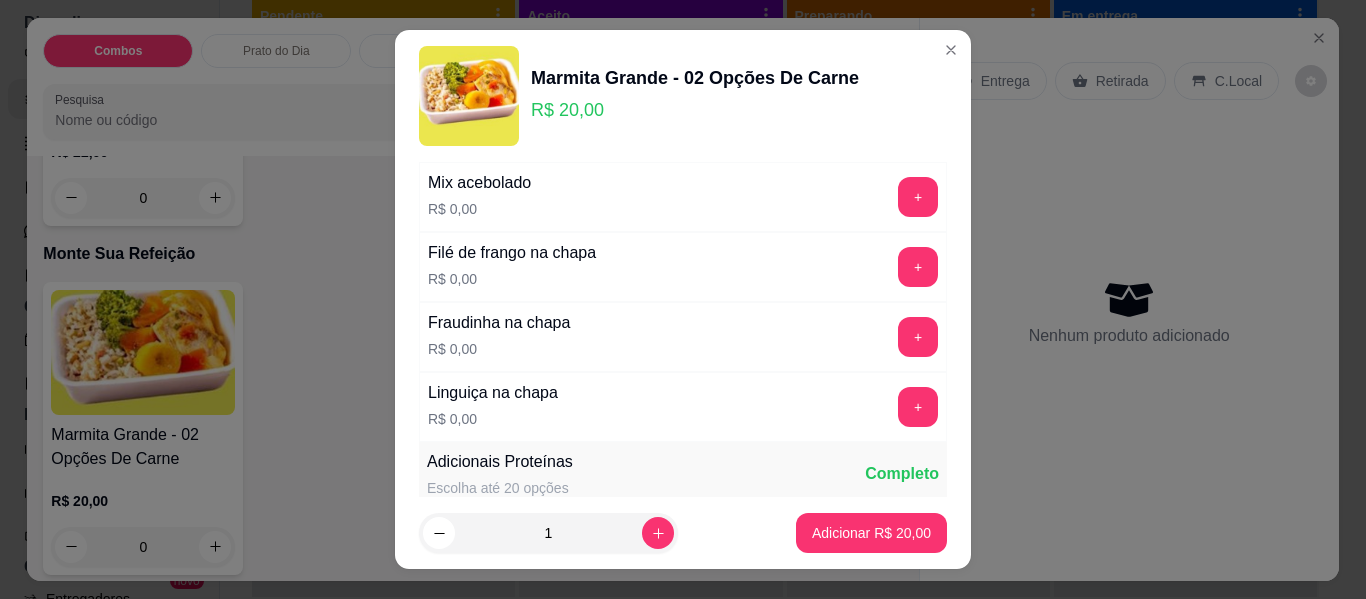 scroll, scrollTop: 644, scrollLeft: 0, axis: vertical 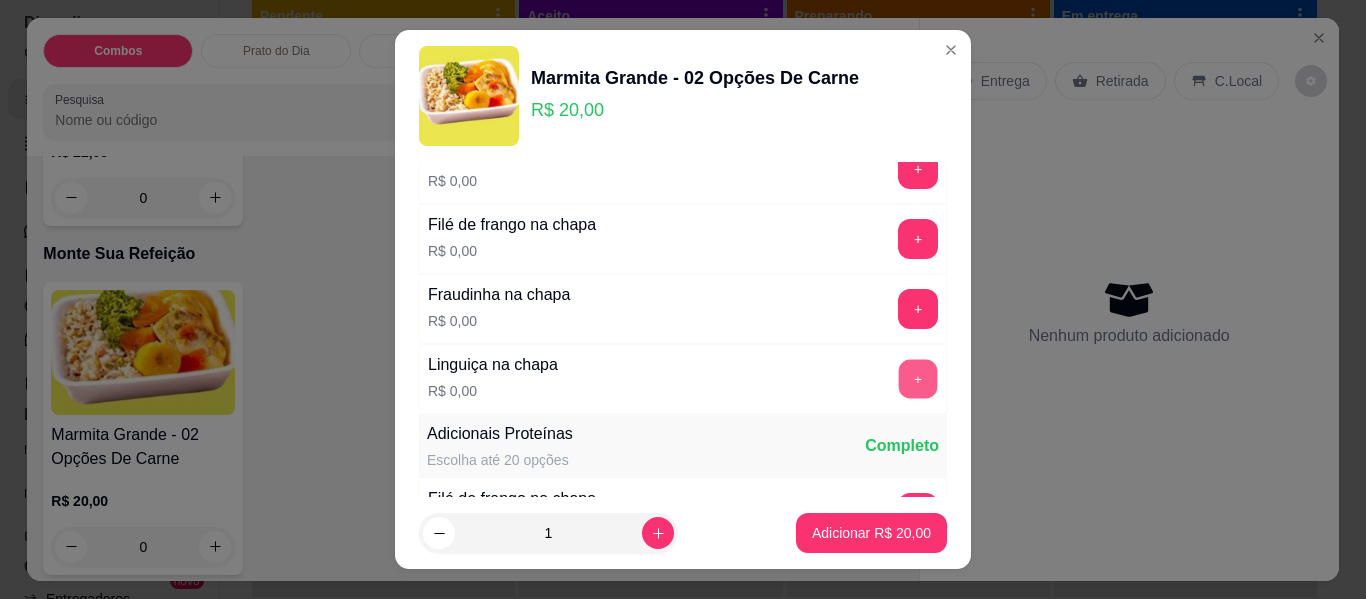 click on "+" at bounding box center [918, 379] 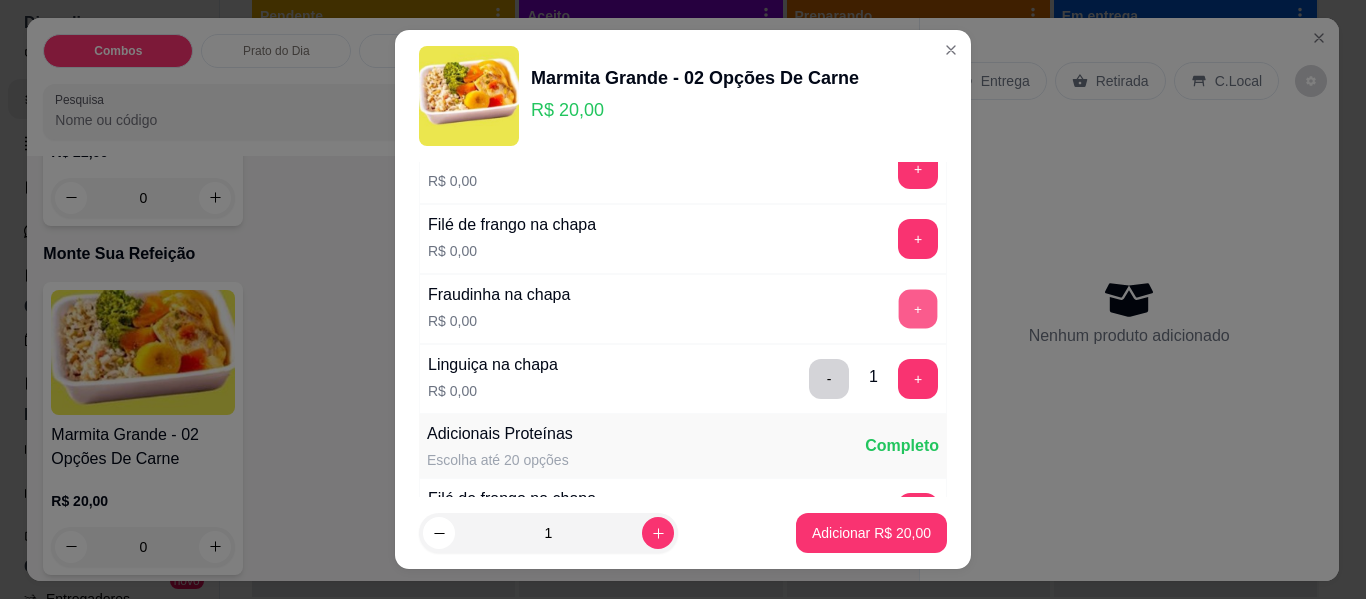 click on "+" at bounding box center (918, 309) 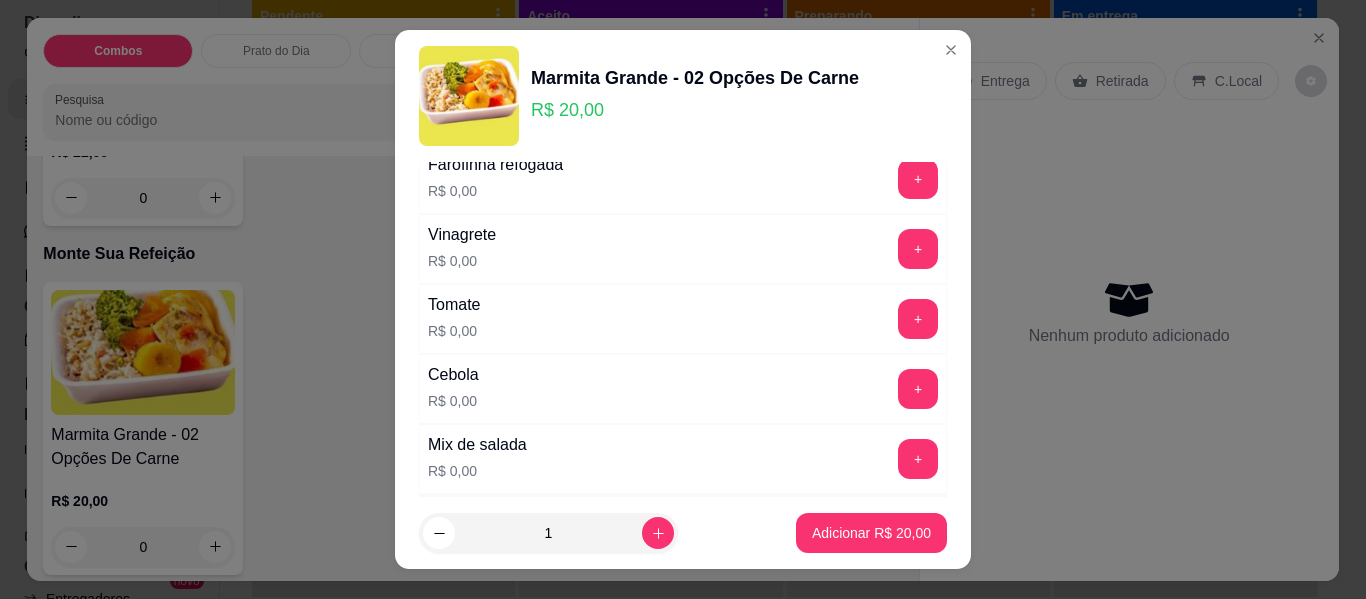 scroll, scrollTop: 1273, scrollLeft: 0, axis: vertical 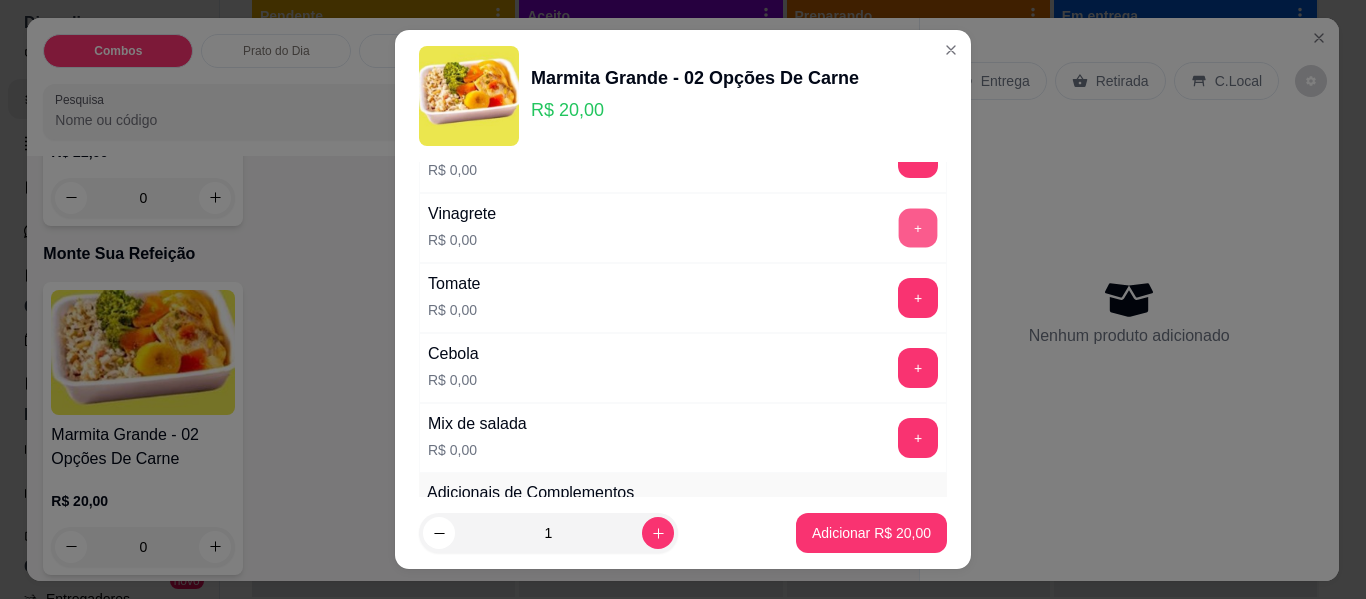 click on "+" at bounding box center (918, 228) 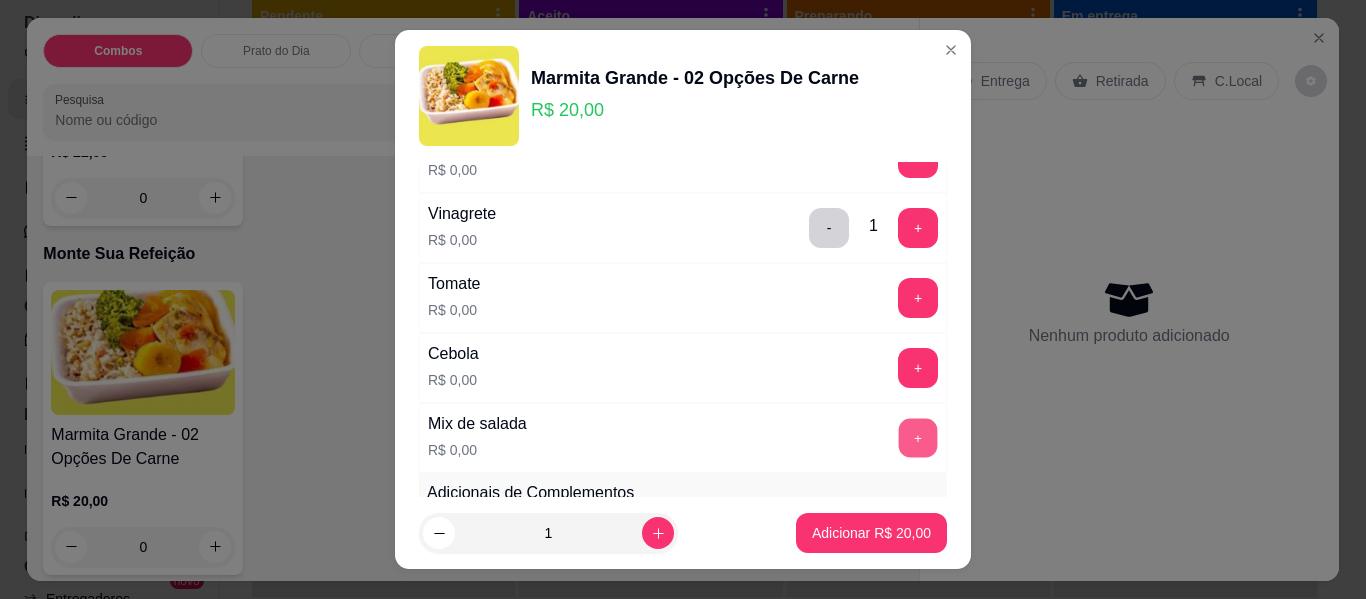 click on "+" at bounding box center [918, 438] 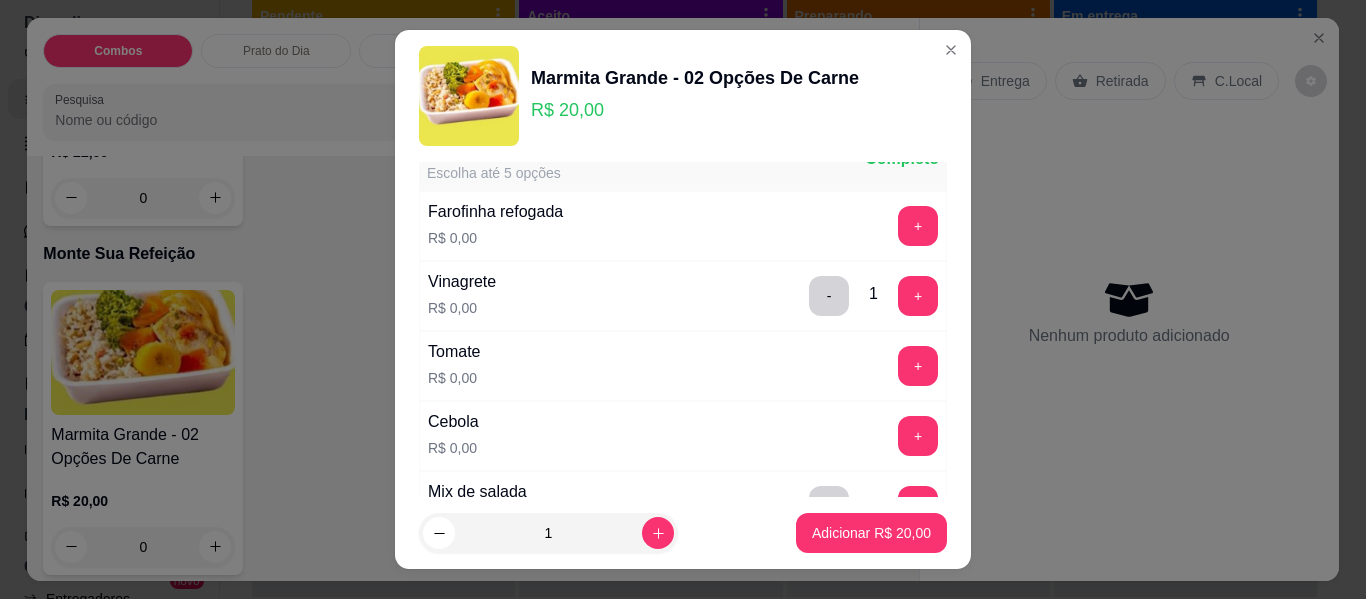 scroll, scrollTop: 1192, scrollLeft: 0, axis: vertical 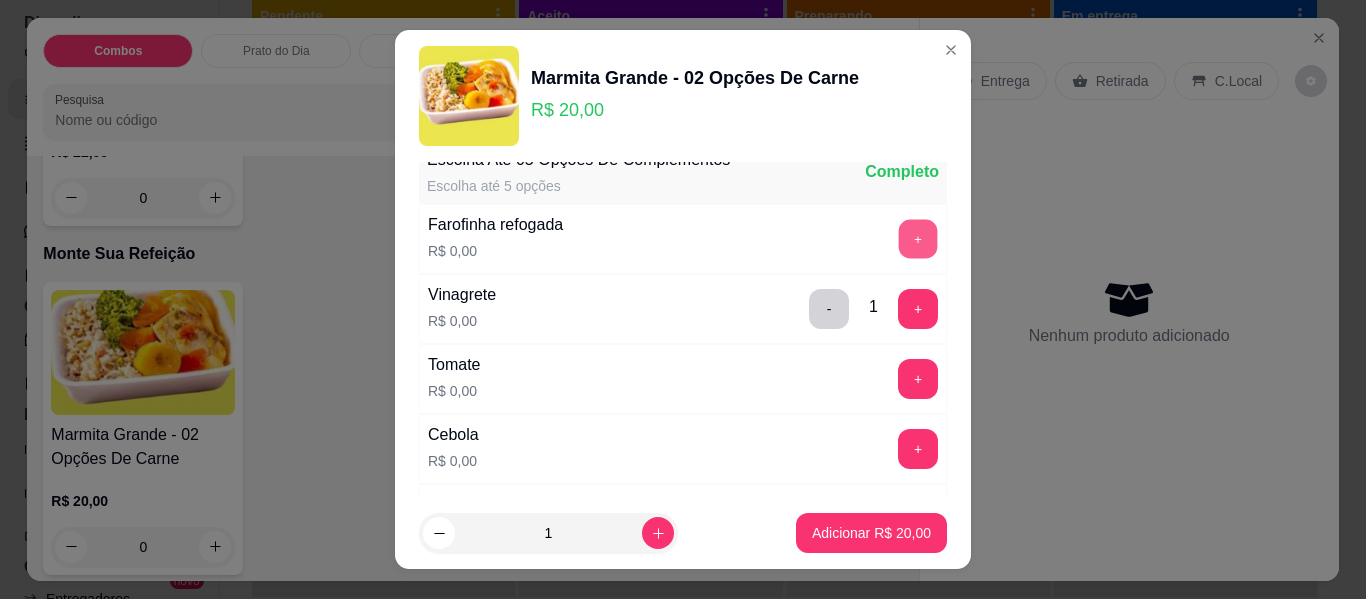 click on "+" at bounding box center (918, 239) 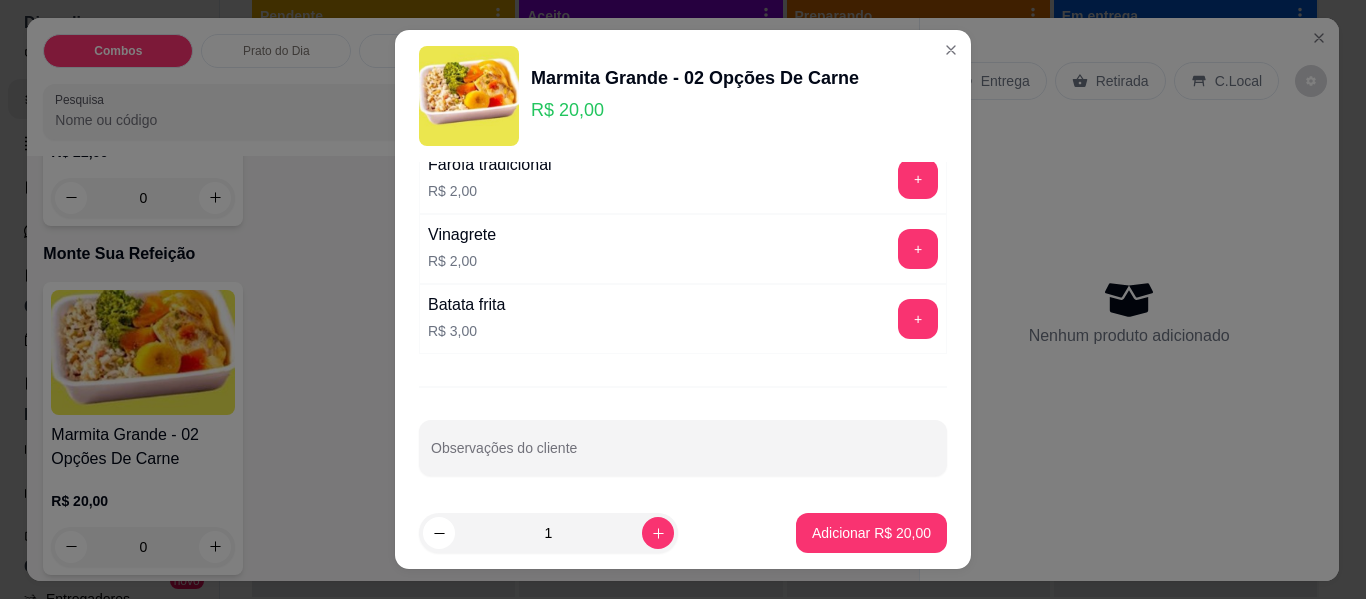 scroll, scrollTop: 1693, scrollLeft: 0, axis: vertical 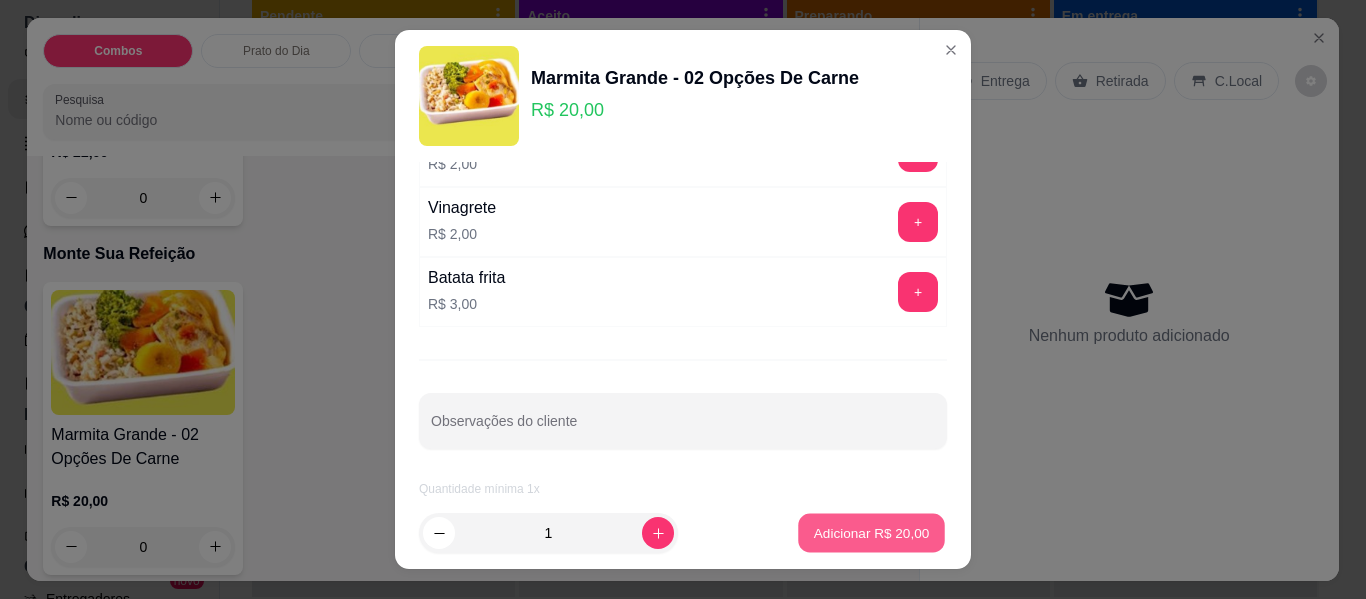 click on "Adicionar   R$ 20,00" at bounding box center [871, 533] 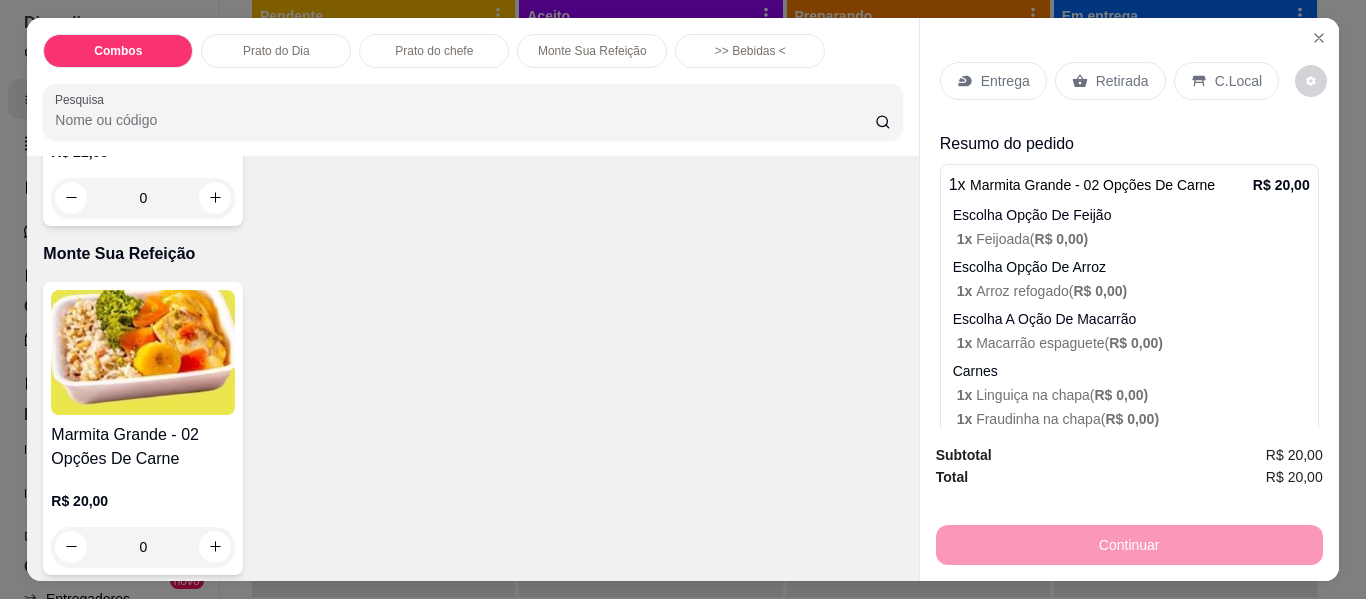 click on "Marmita Grande - 02 Opções De Carne" at bounding box center [143, 447] 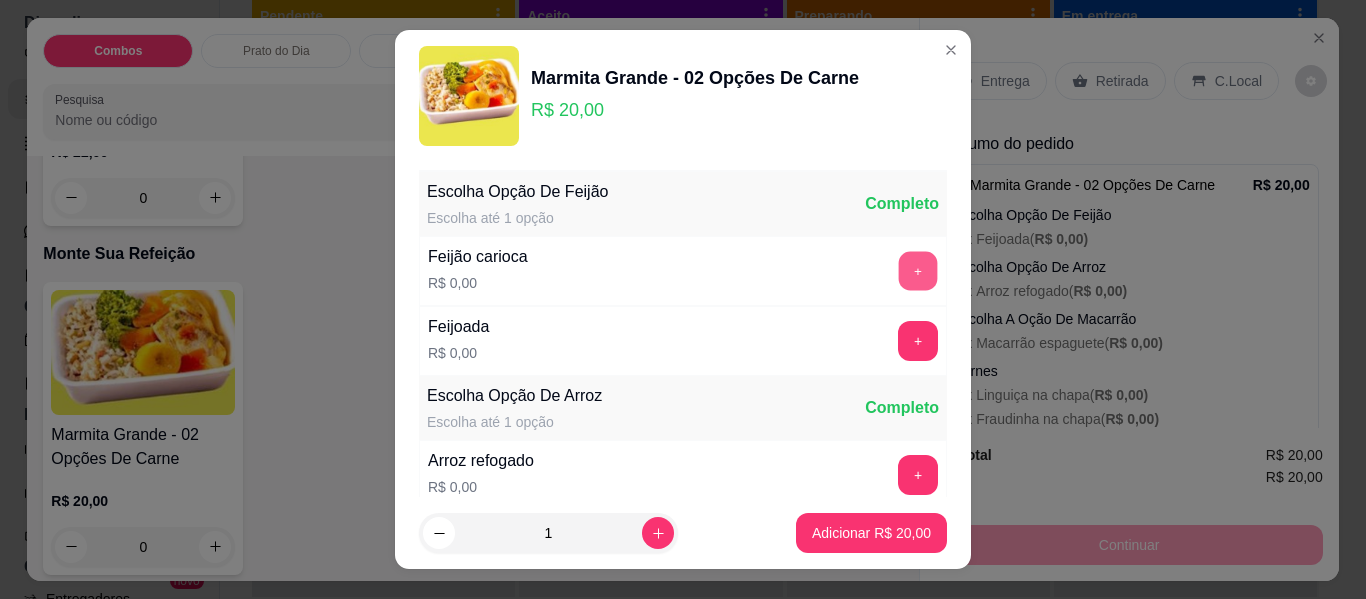 click on "+" at bounding box center (918, 271) 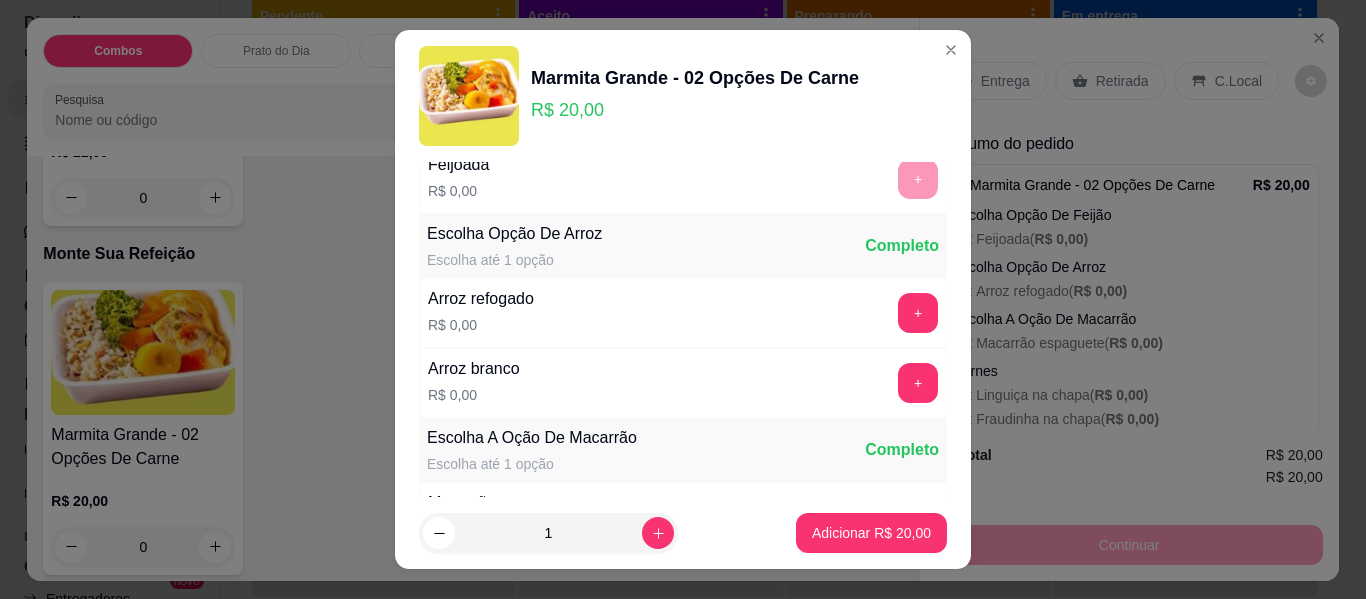scroll, scrollTop: 190, scrollLeft: 0, axis: vertical 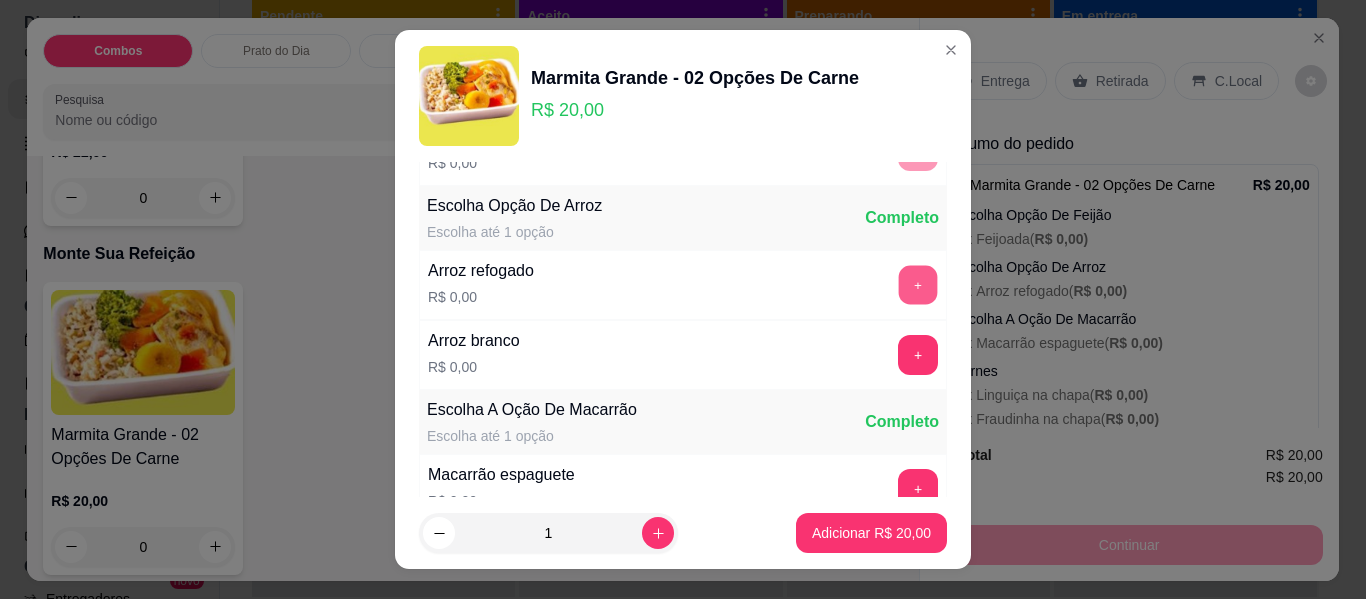 click on "+" at bounding box center [918, 285] 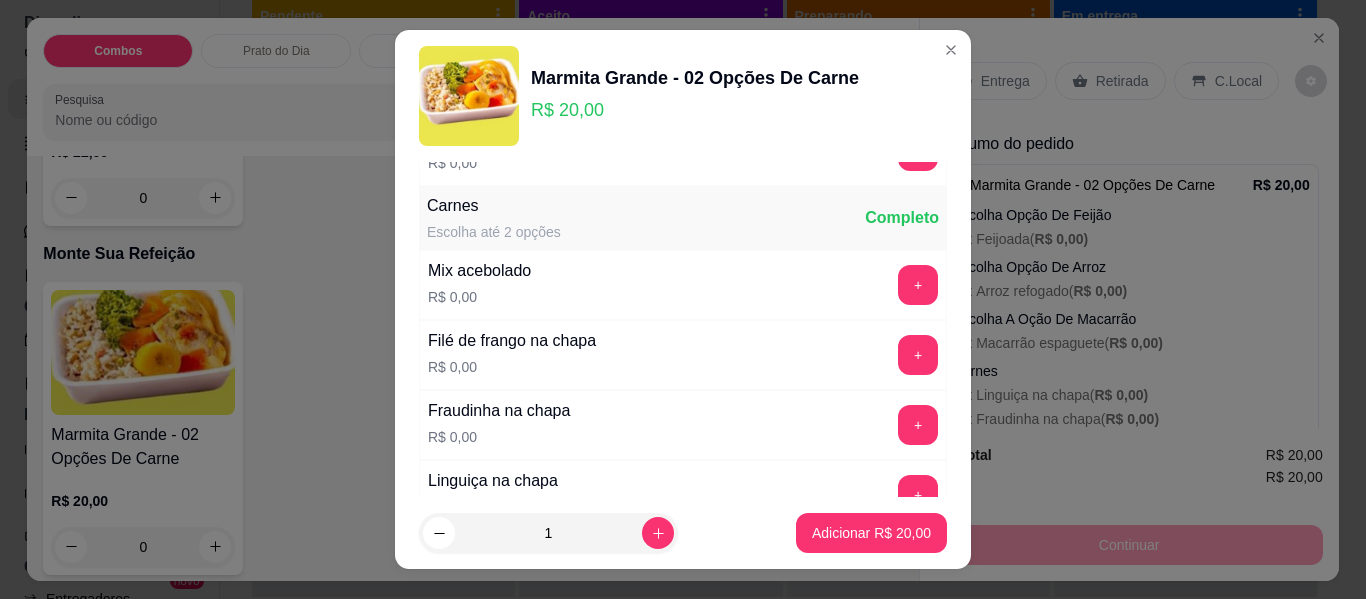 scroll, scrollTop: 542, scrollLeft: 0, axis: vertical 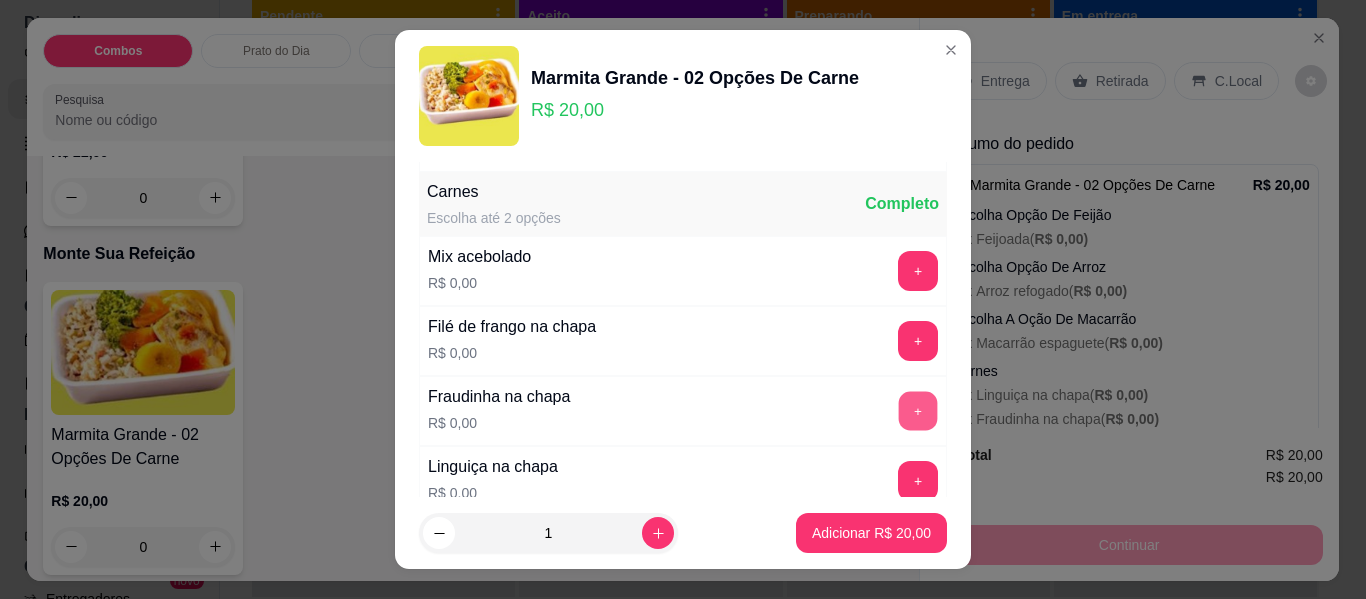 click on "+" at bounding box center (918, 411) 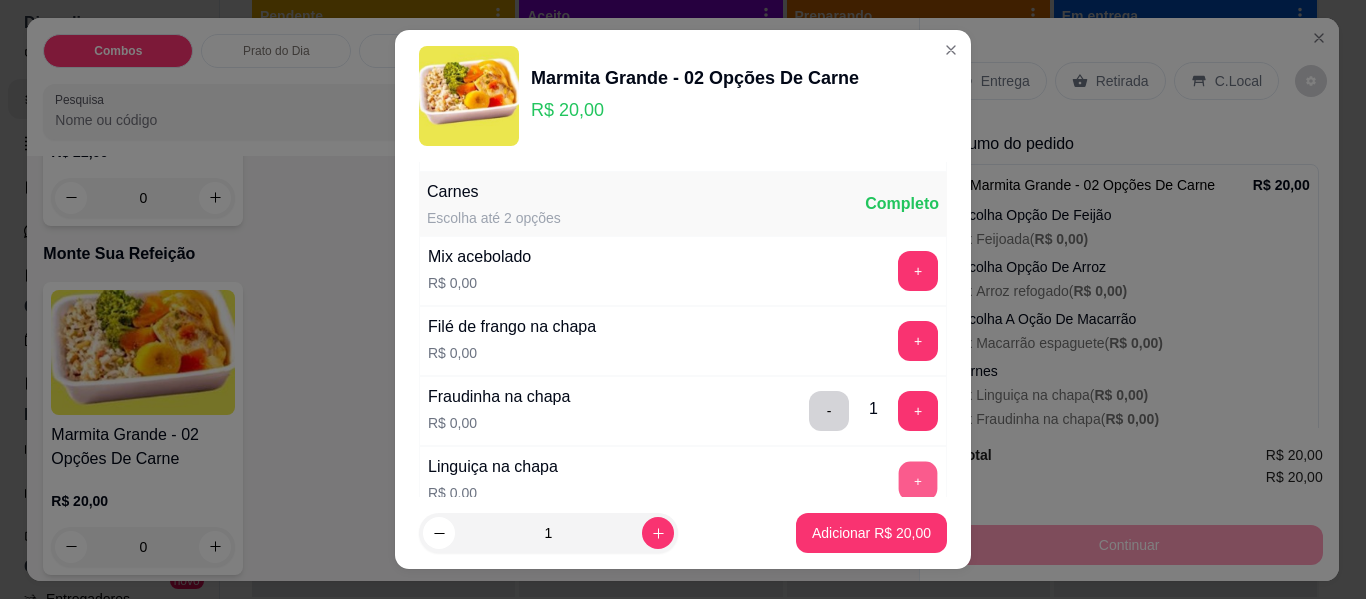 click on "+" at bounding box center [918, 481] 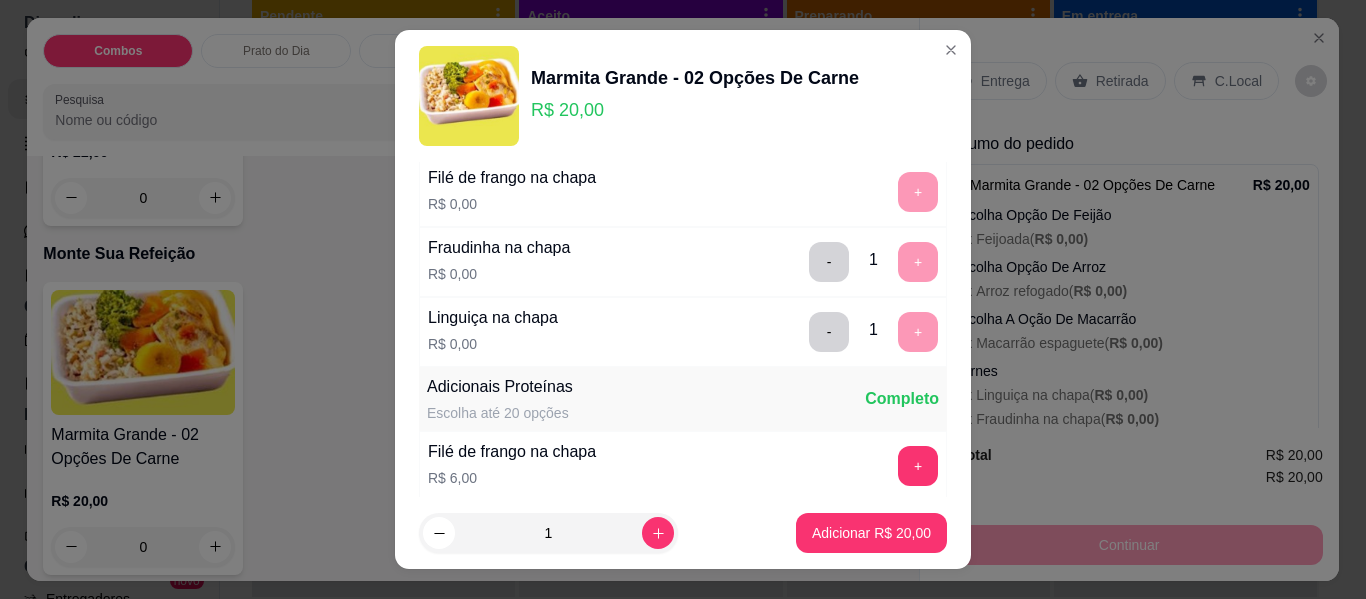 scroll, scrollTop: 758, scrollLeft: 0, axis: vertical 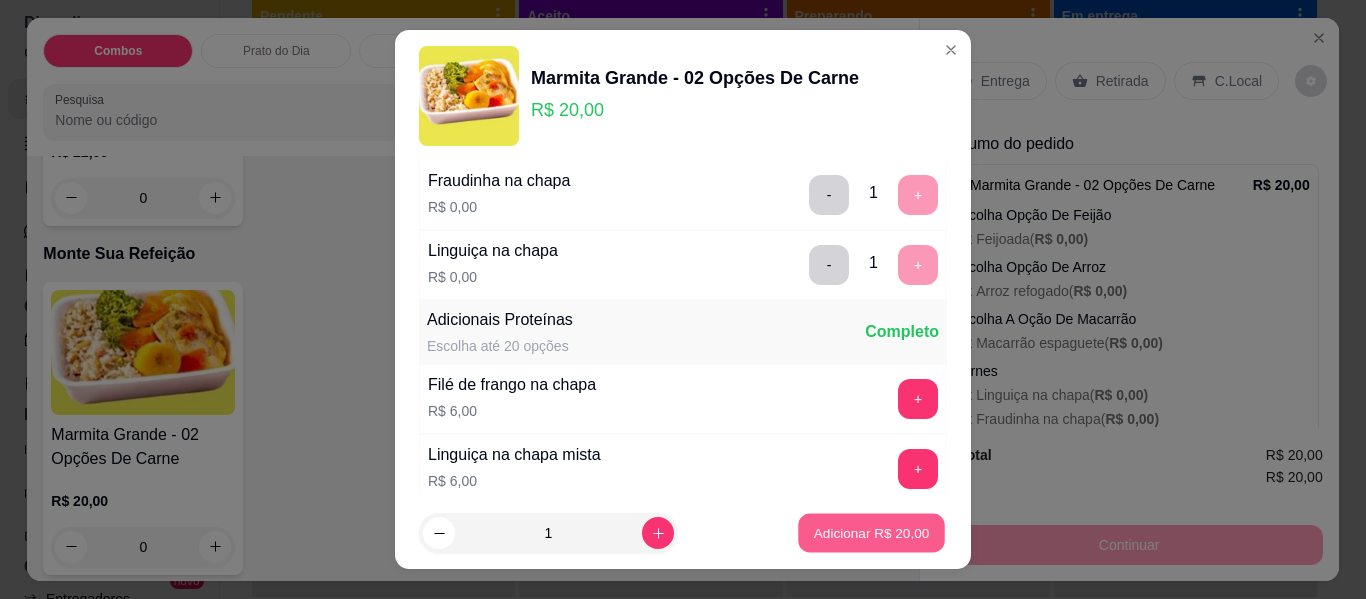 click on "Adicionar   R$ 20,00" at bounding box center [872, 532] 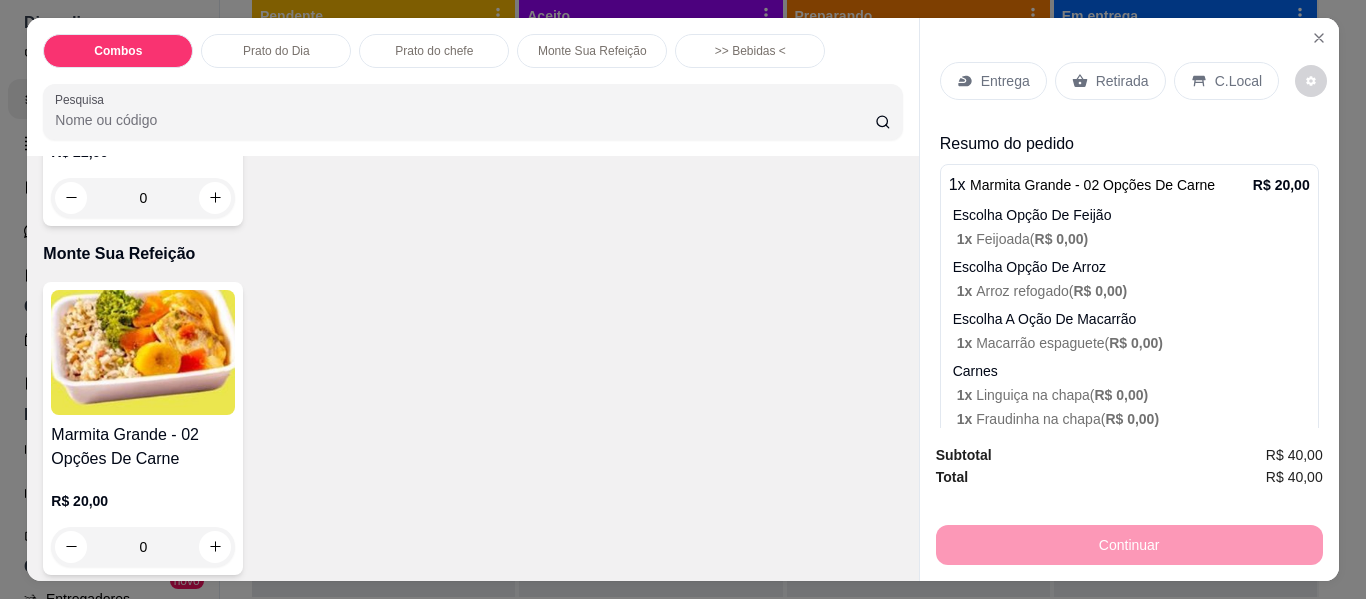 click at bounding box center [143, 352] 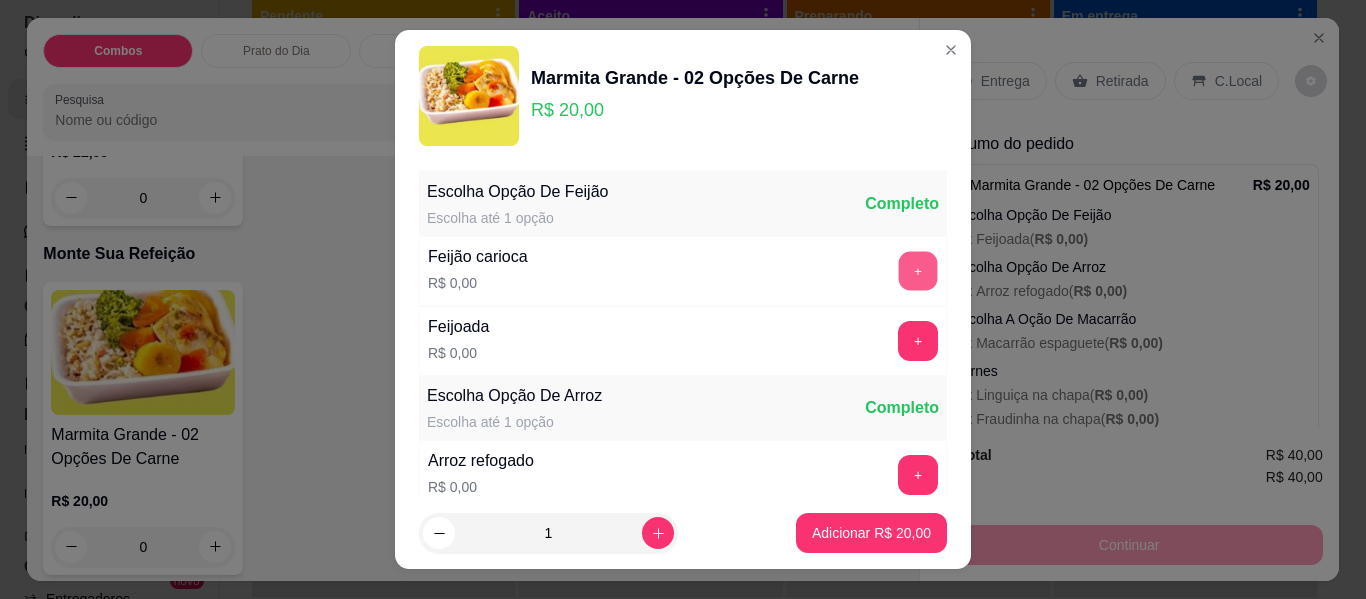 click on "+" at bounding box center [918, 271] 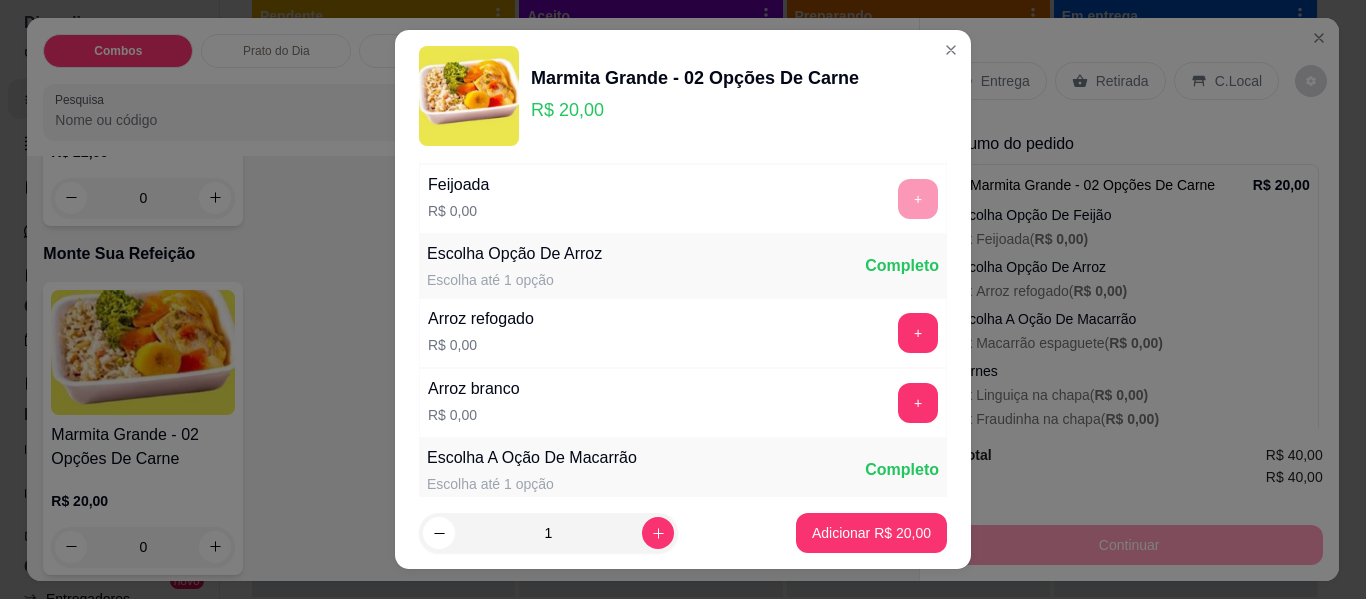 scroll, scrollTop: 155, scrollLeft: 0, axis: vertical 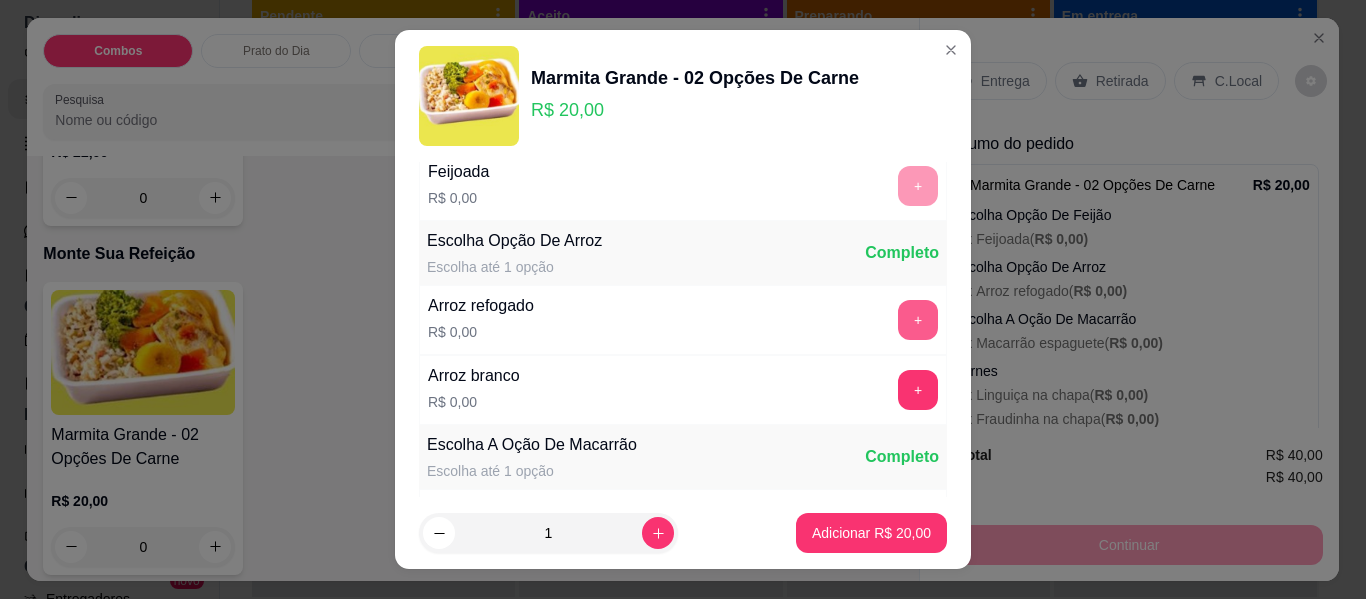click on "+" at bounding box center [918, 320] 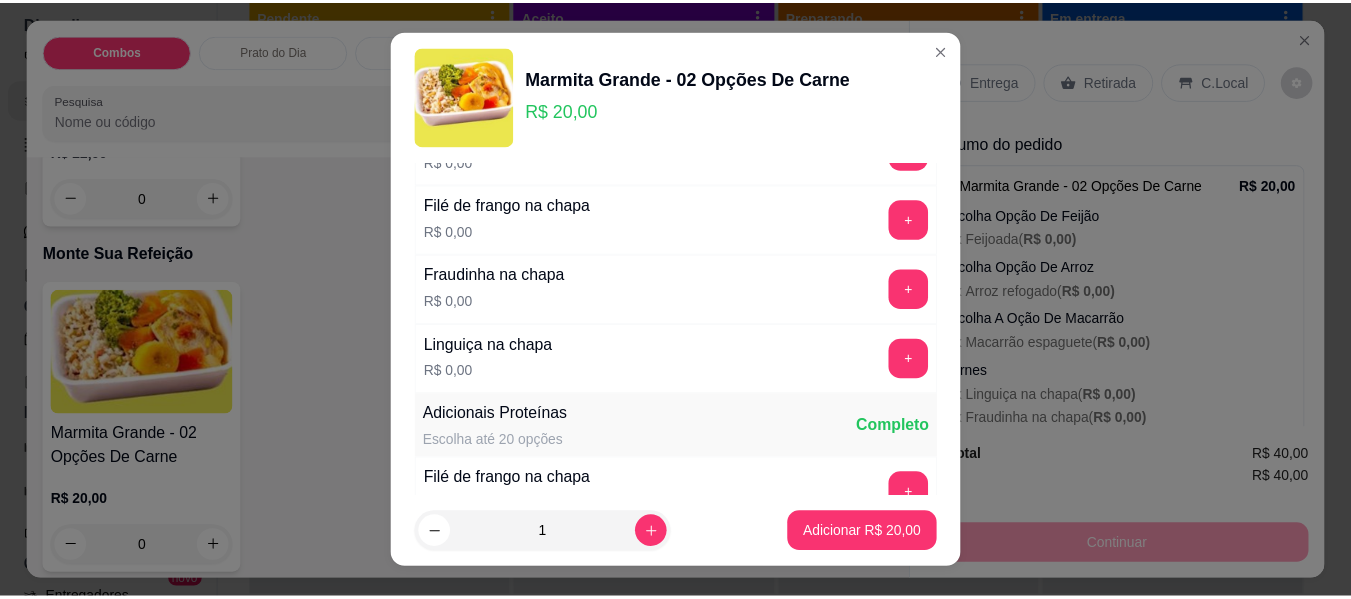 scroll, scrollTop: 698, scrollLeft: 0, axis: vertical 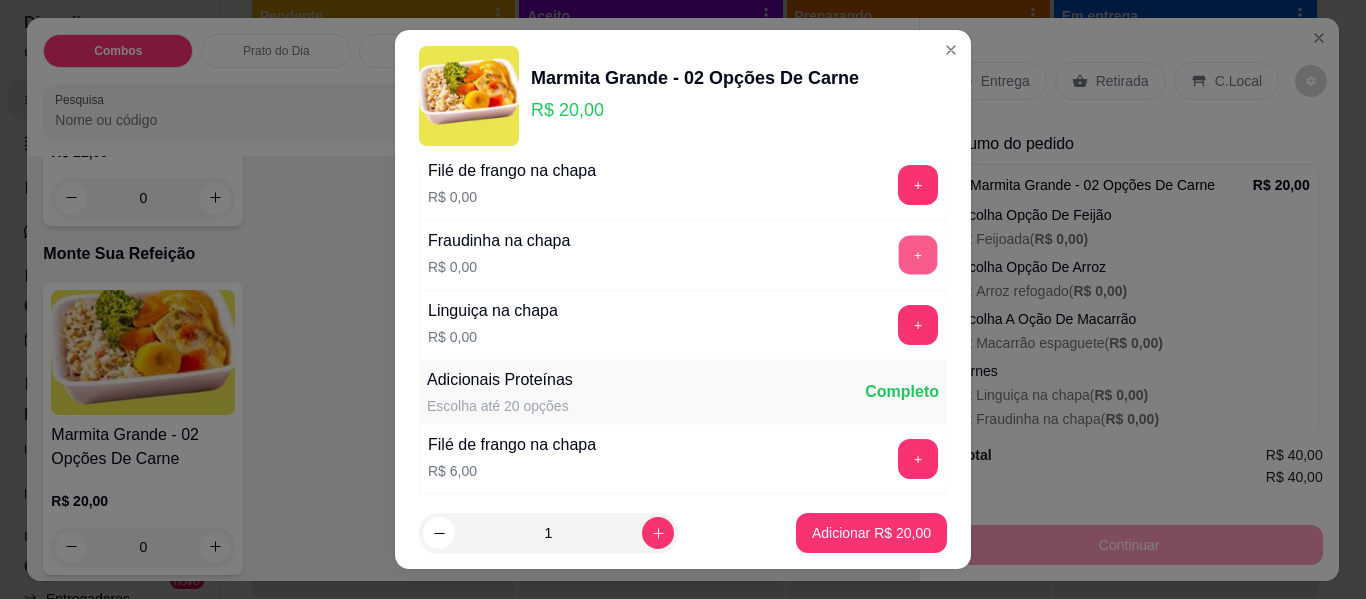 click on "+" at bounding box center (918, 255) 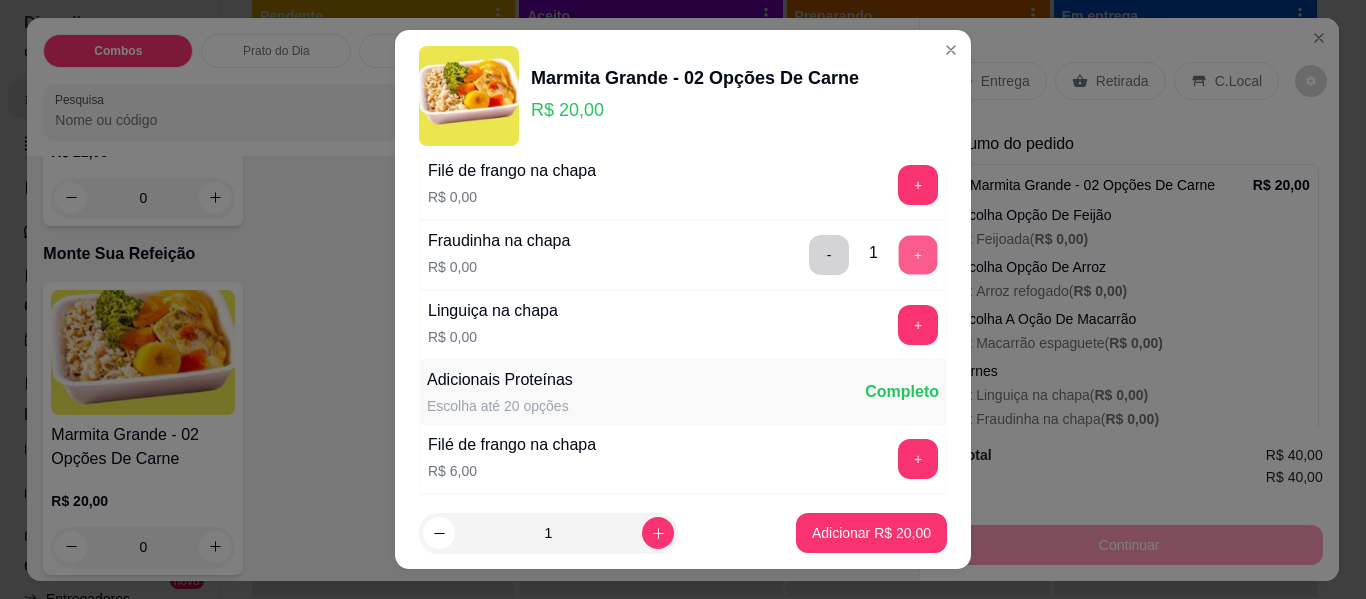 click on "+" at bounding box center [918, 255] 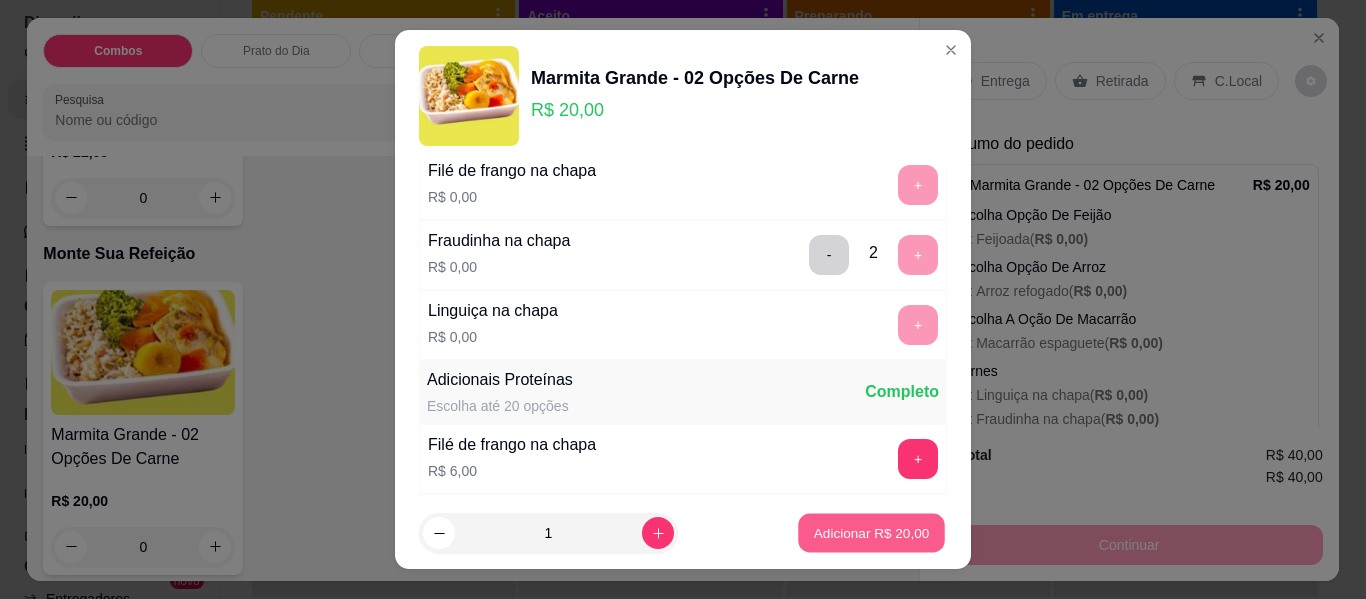 click on "Adicionar   R$ 20,00" at bounding box center [872, 532] 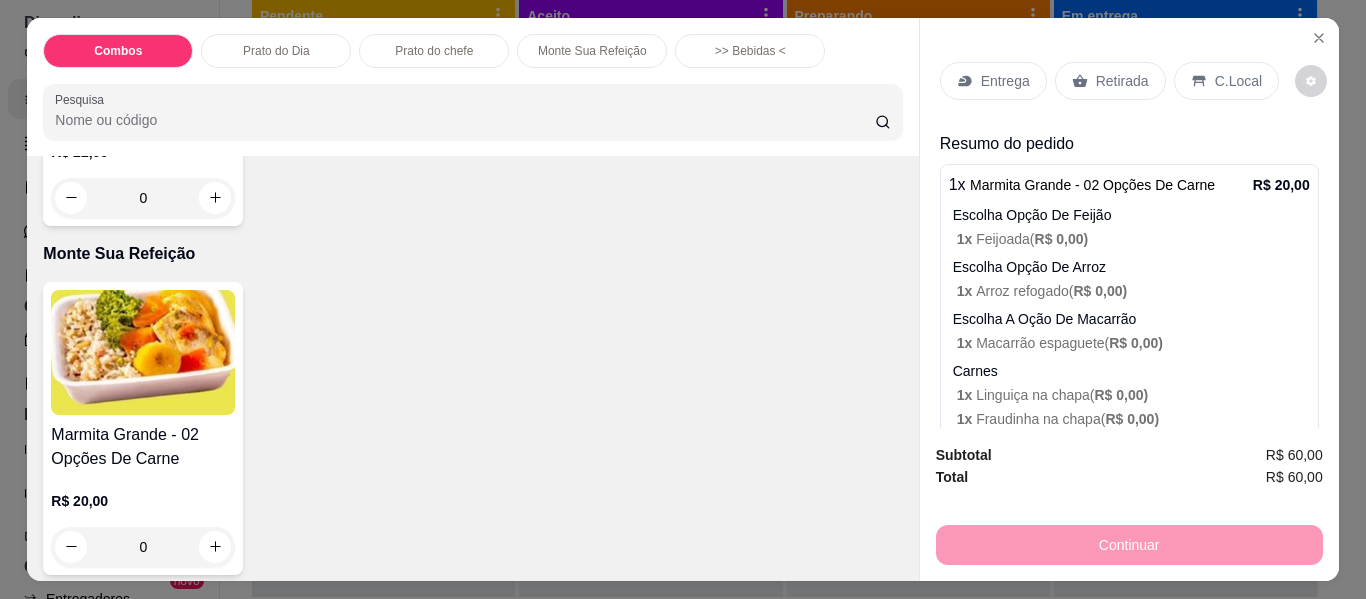 click on "Retirada" at bounding box center [1122, 81] 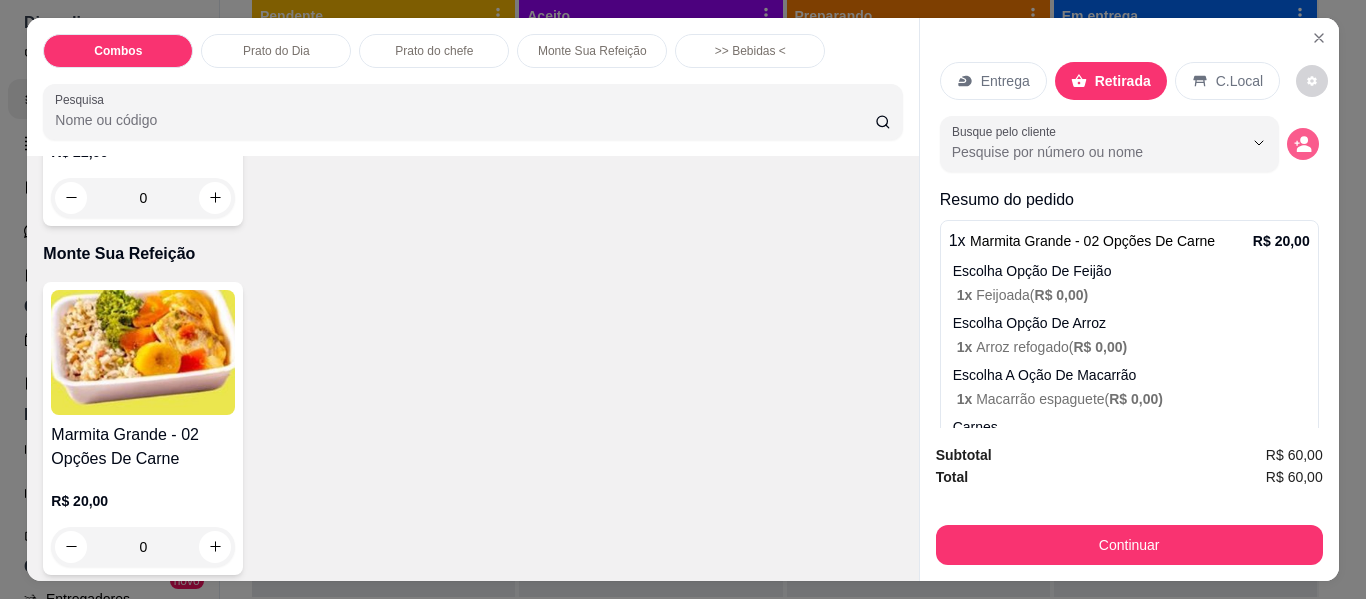 click 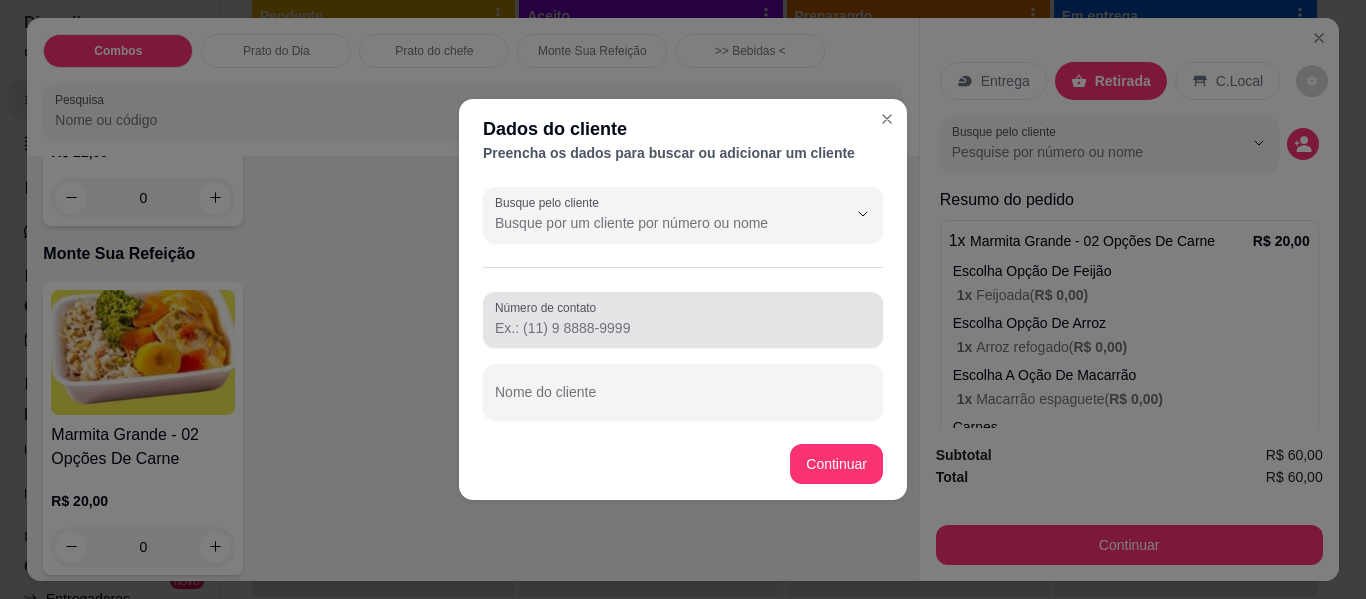 click at bounding box center [683, 320] 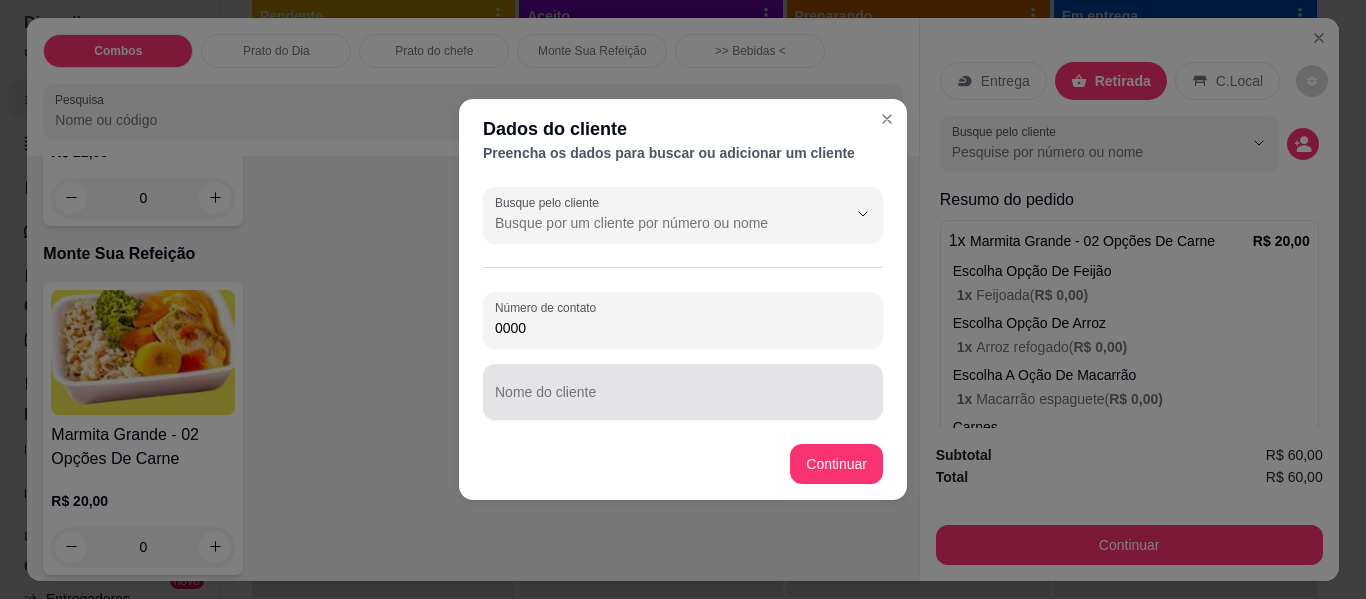 type on "0000" 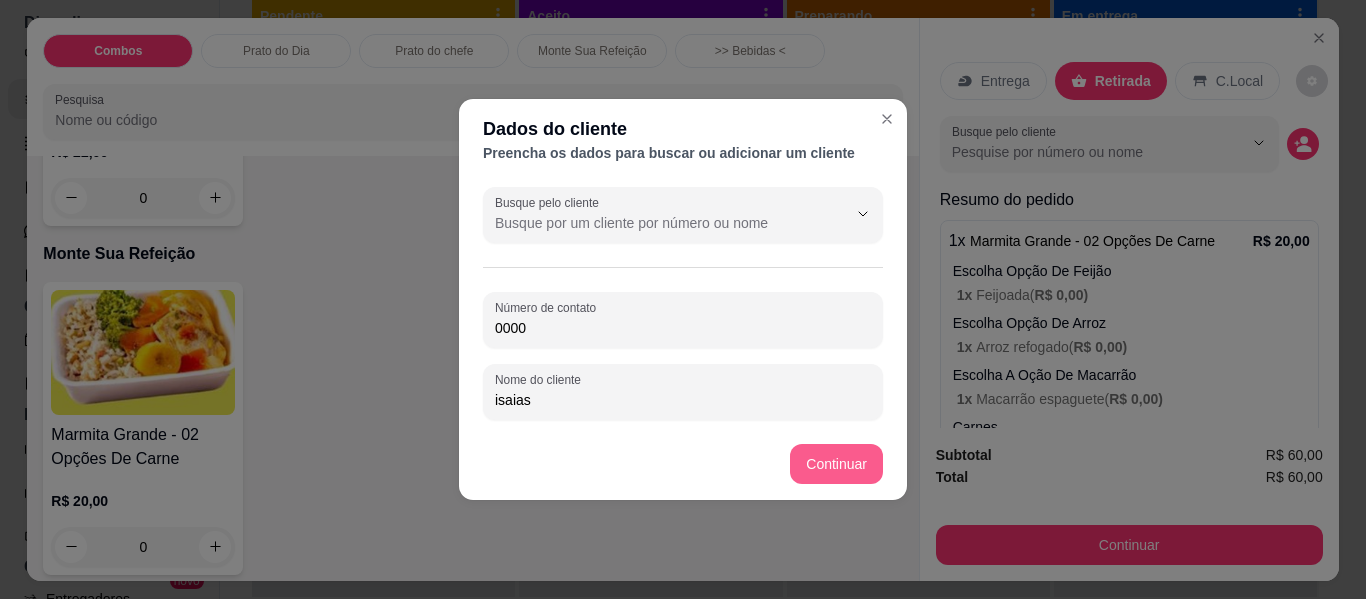 type on "isaias" 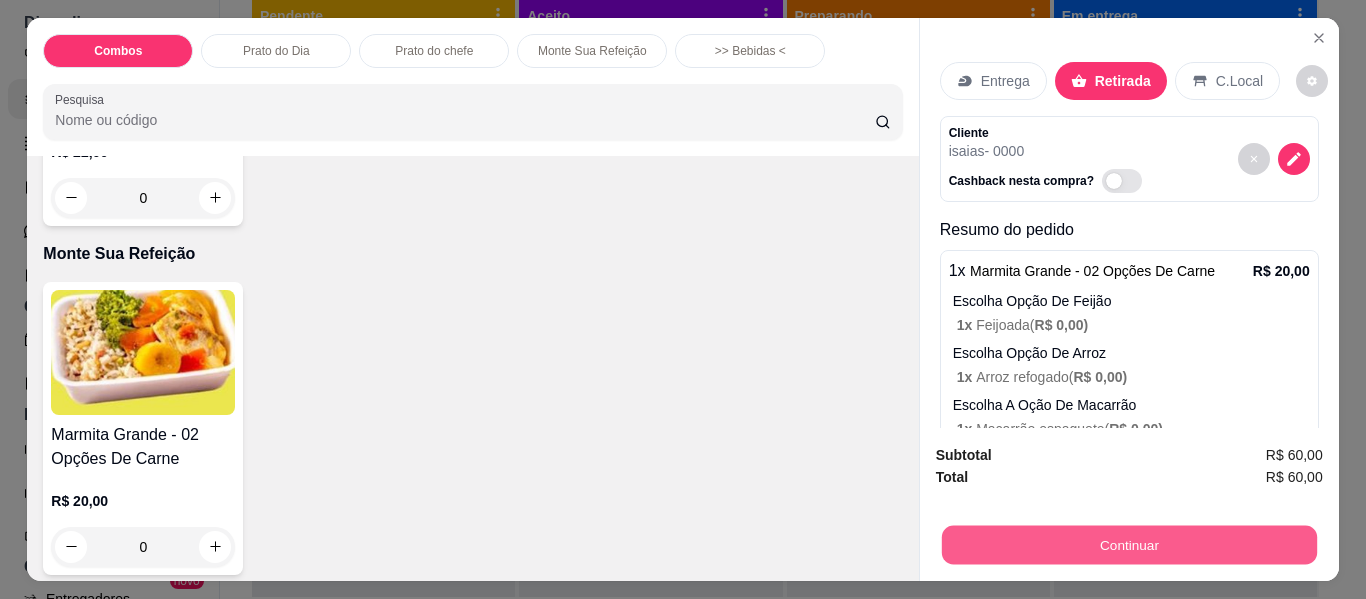 click on "Continuar" at bounding box center [1128, 545] 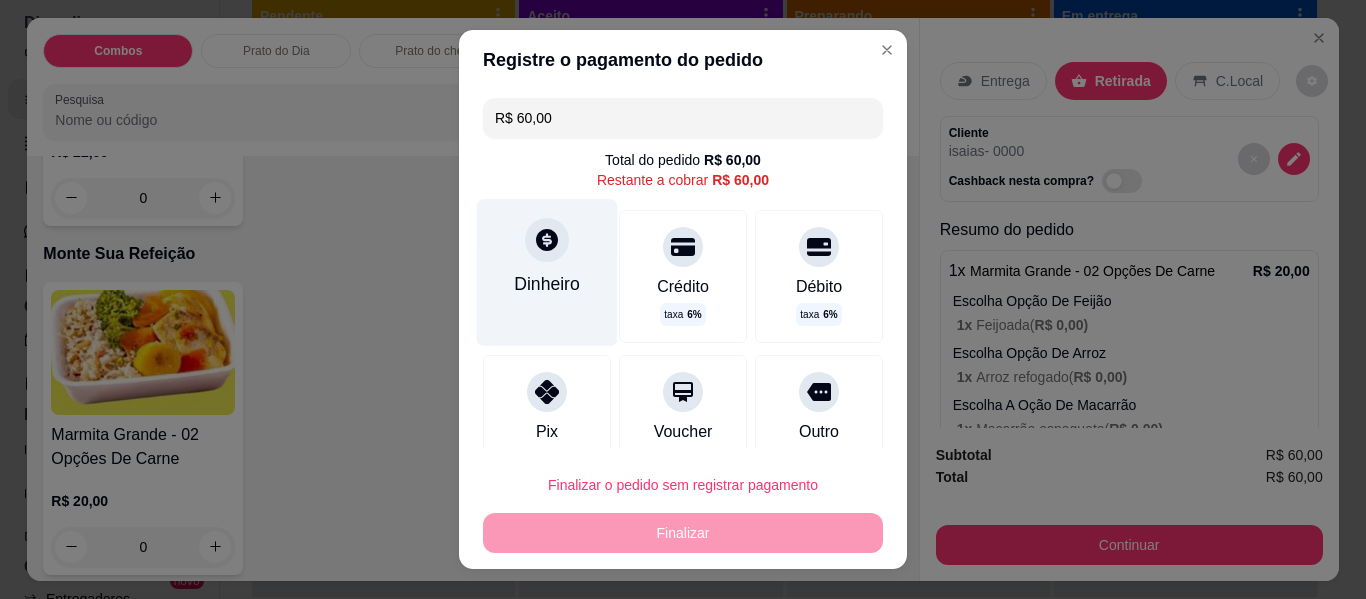 click on "Dinheiro" at bounding box center (547, 284) 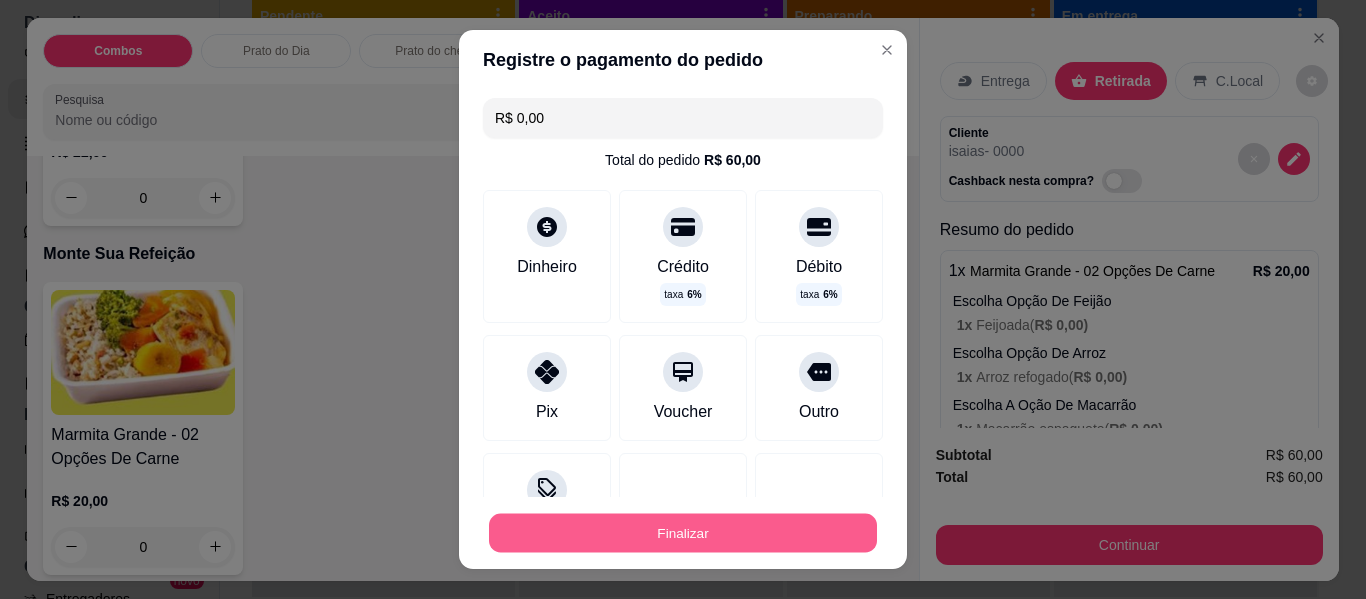 click on "Finalizar" at bounding box center (683, 533) 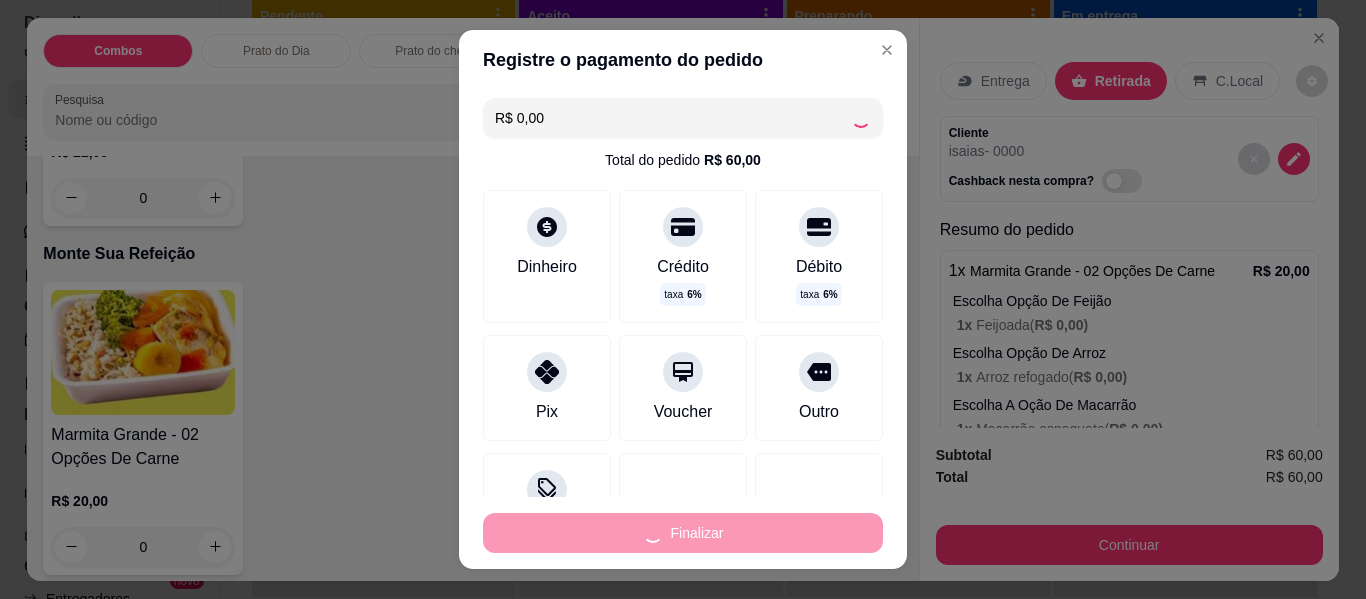 type on "-R$ 60,00" 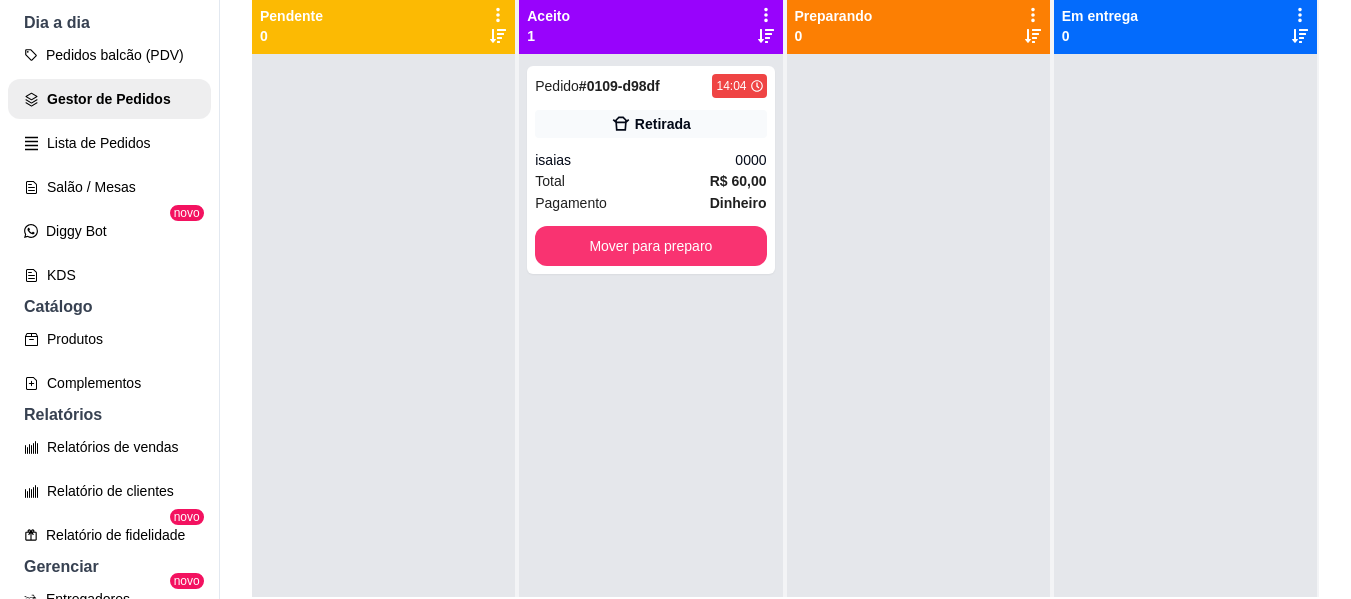 scroll, scrollTop: 173, scrollLeft: 0, axis: vertical 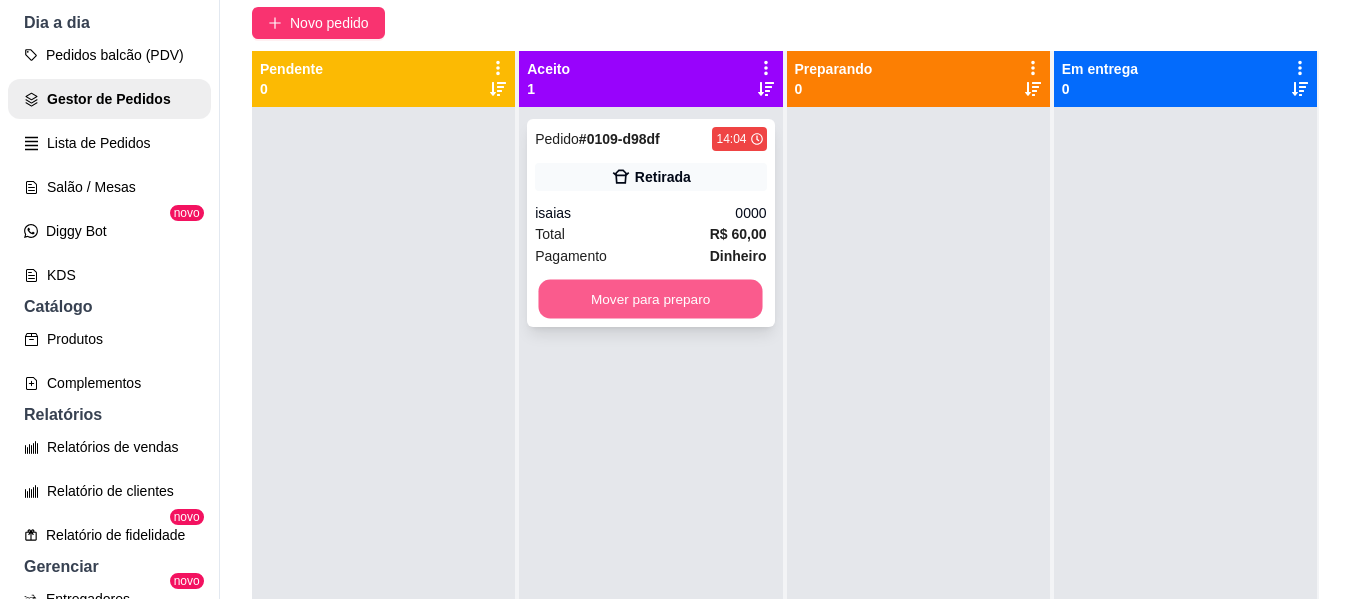 click on "Mover para preparo" at bounding box center [651, 299] 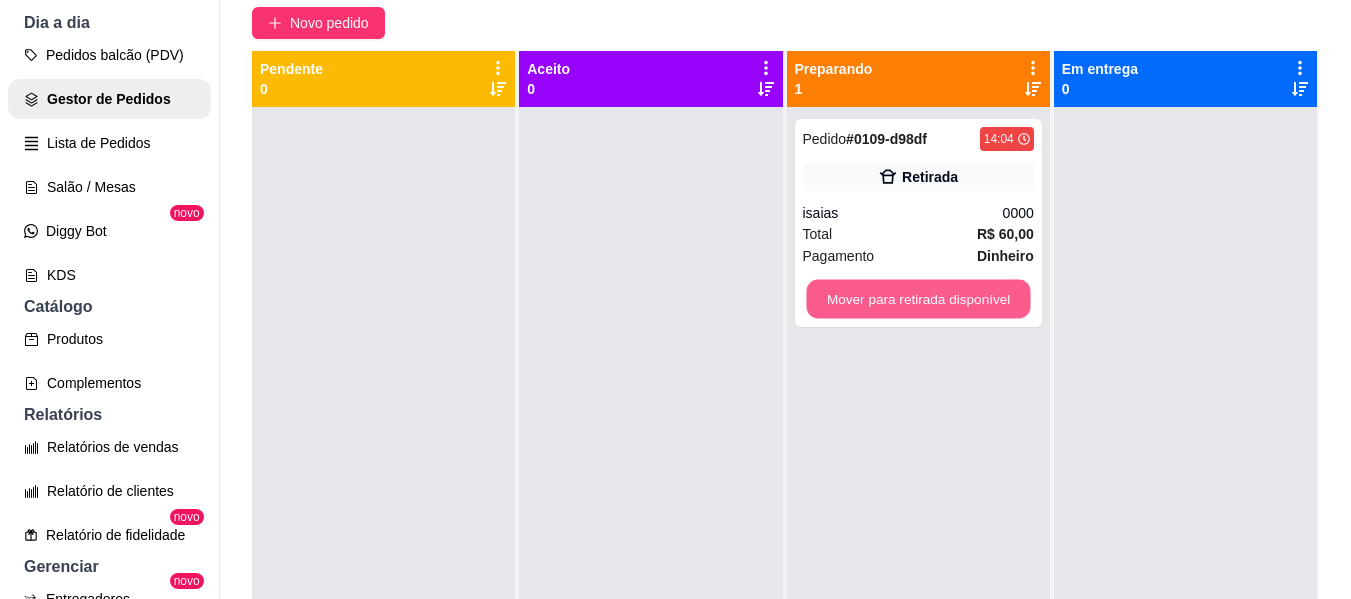 click on "Mover para retirada disponível" at bounding box center (918, 299) 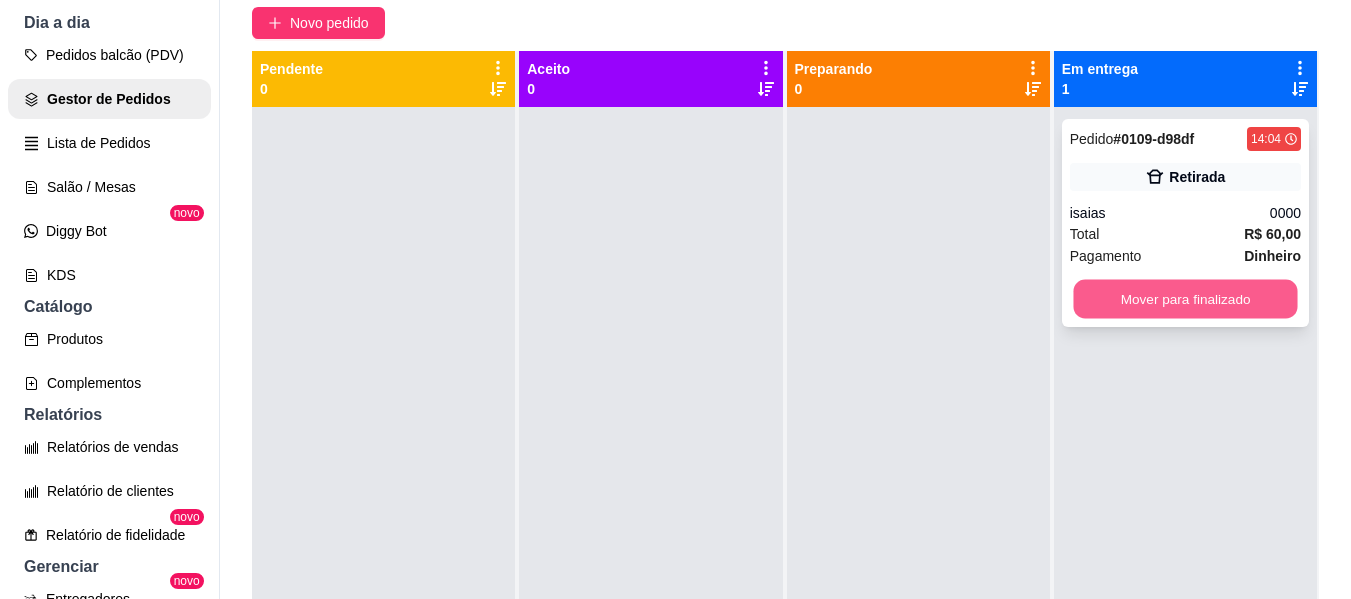 click on "Mover para finalizado" at bounding box center [1185, 299] 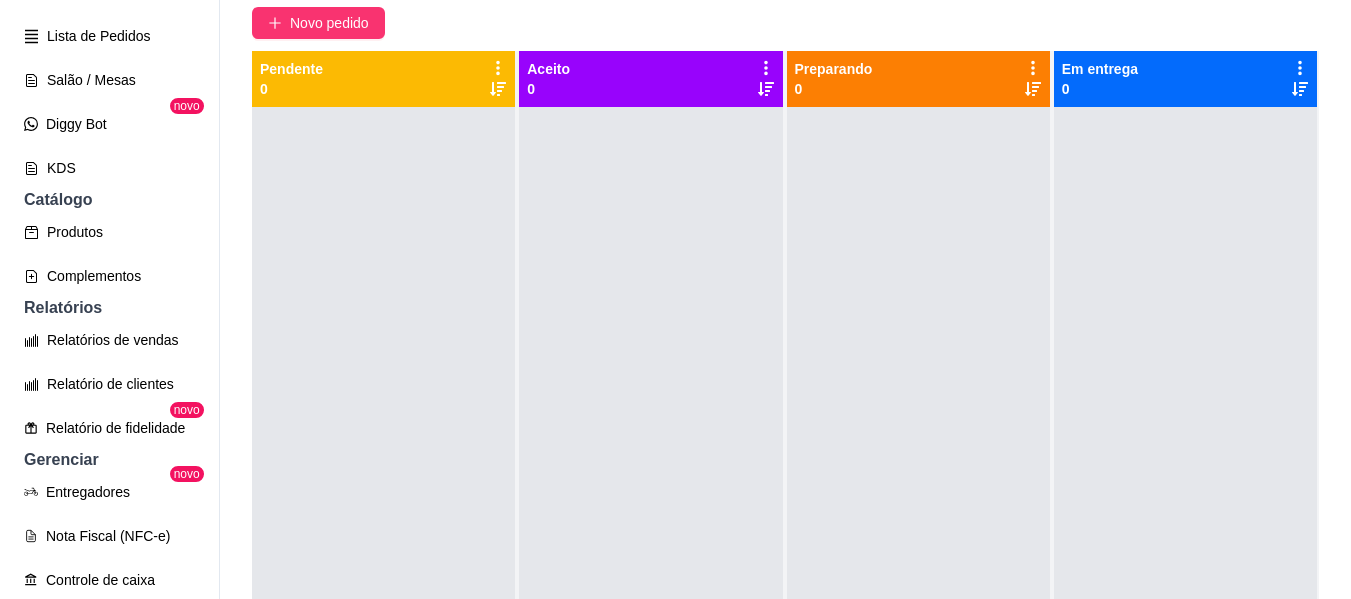 scroll, scrollTop: 353, scrollLeft: 0, axis: vertical 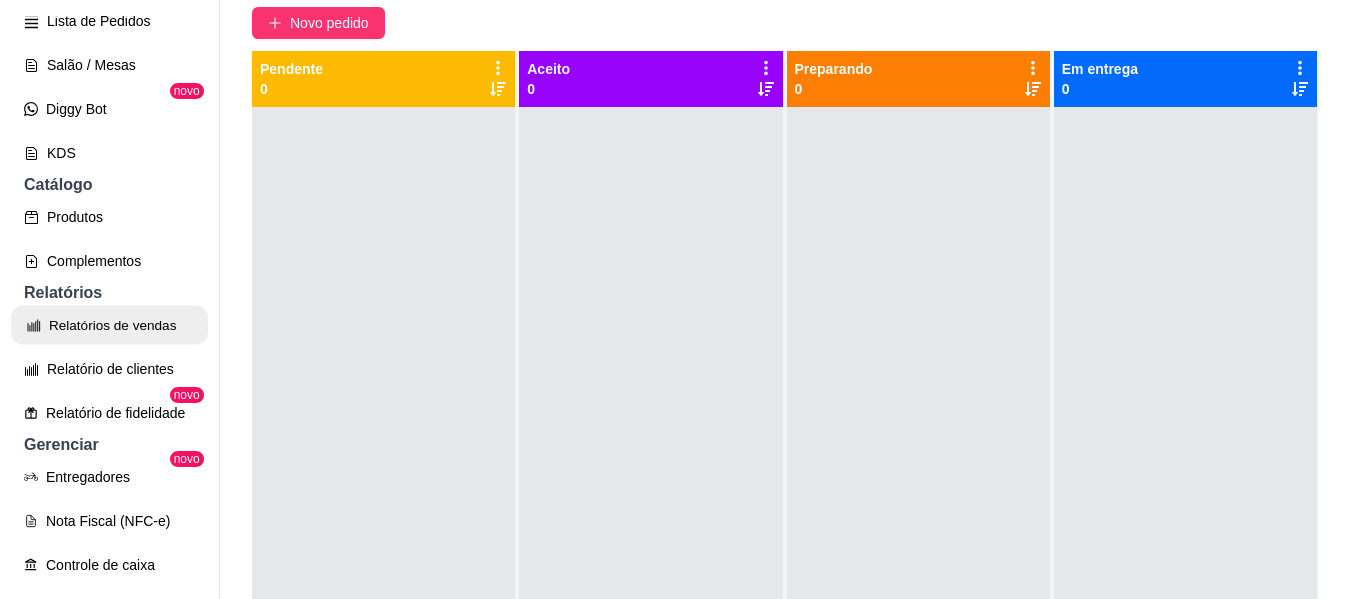click on "Relatórios de vendas" at bounding box center [109, 325] 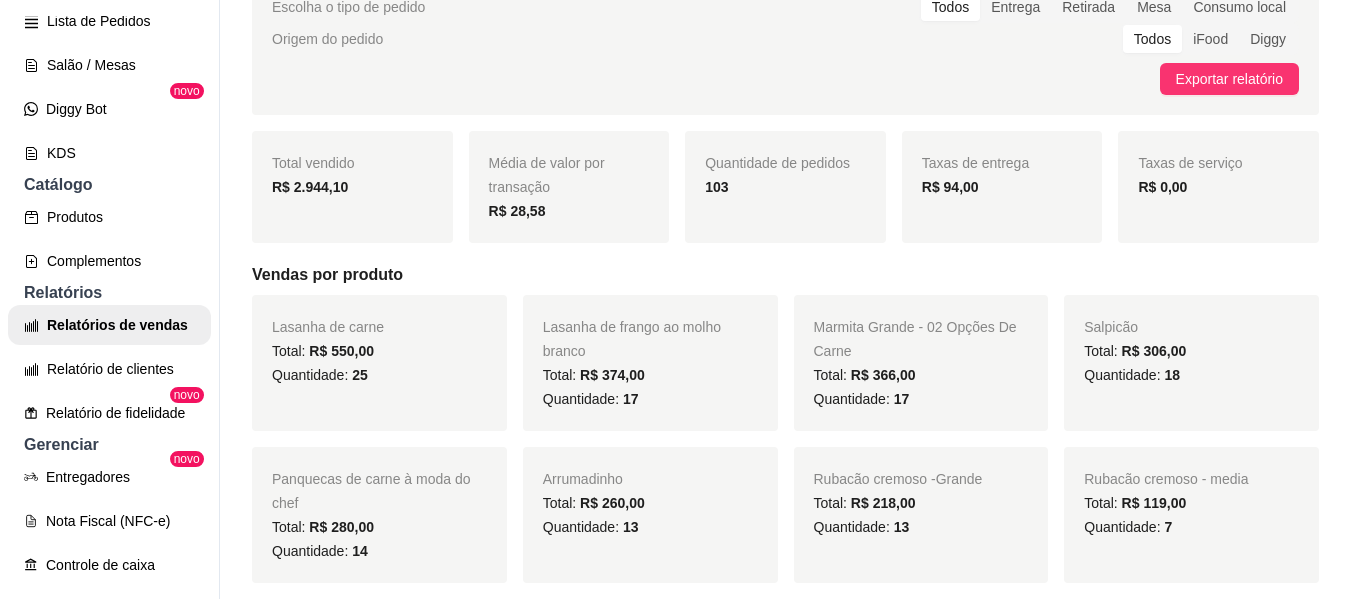 scroll, scrollTop: 0, scrollLeft: 0, axis: both 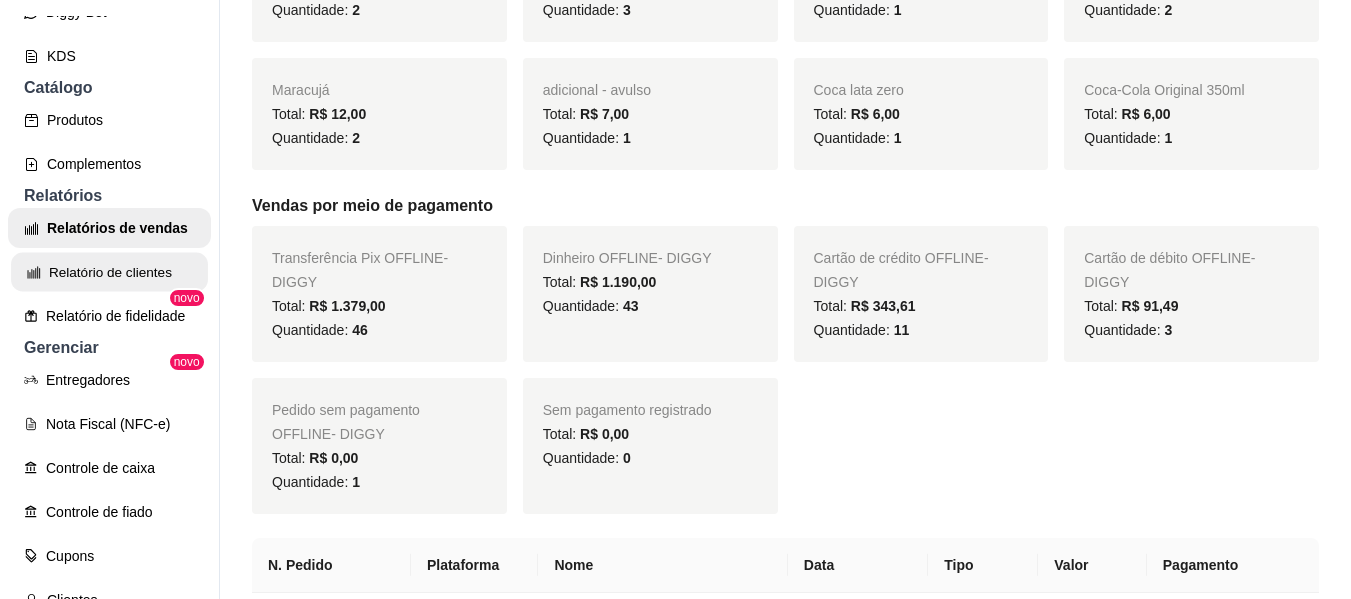 click on "Relatório de clientes" at bounding box center [109, 272] 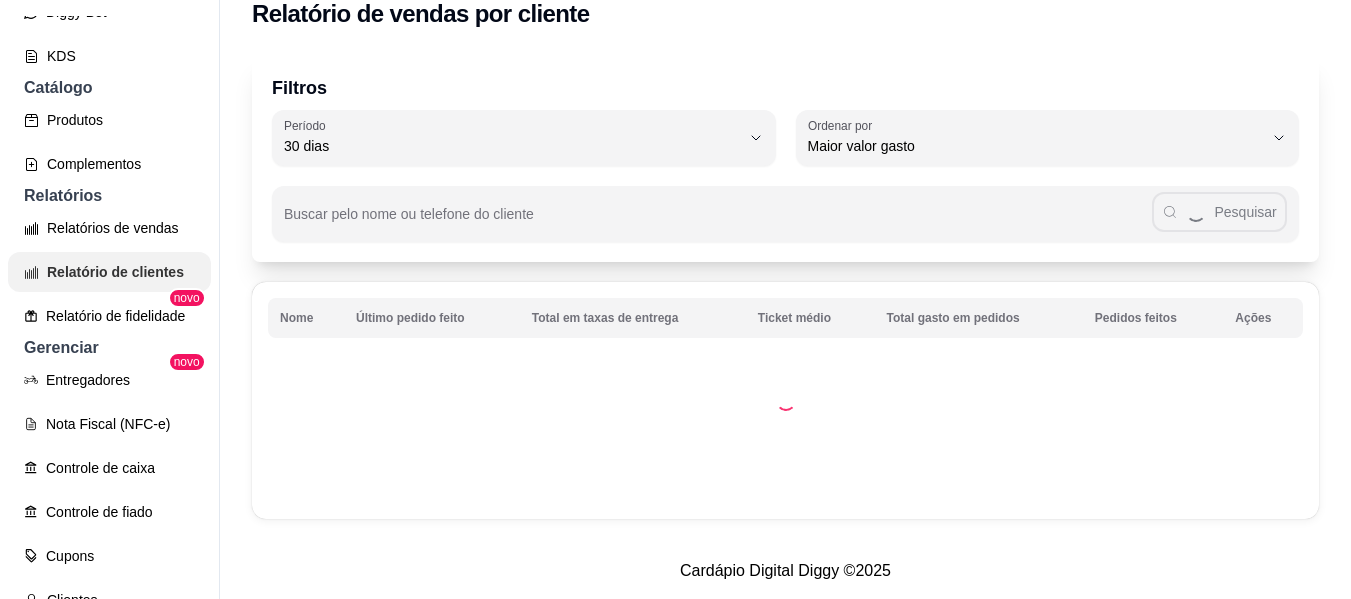 scroll, scrollTop: 0, scrollLeft: 0, axis: both 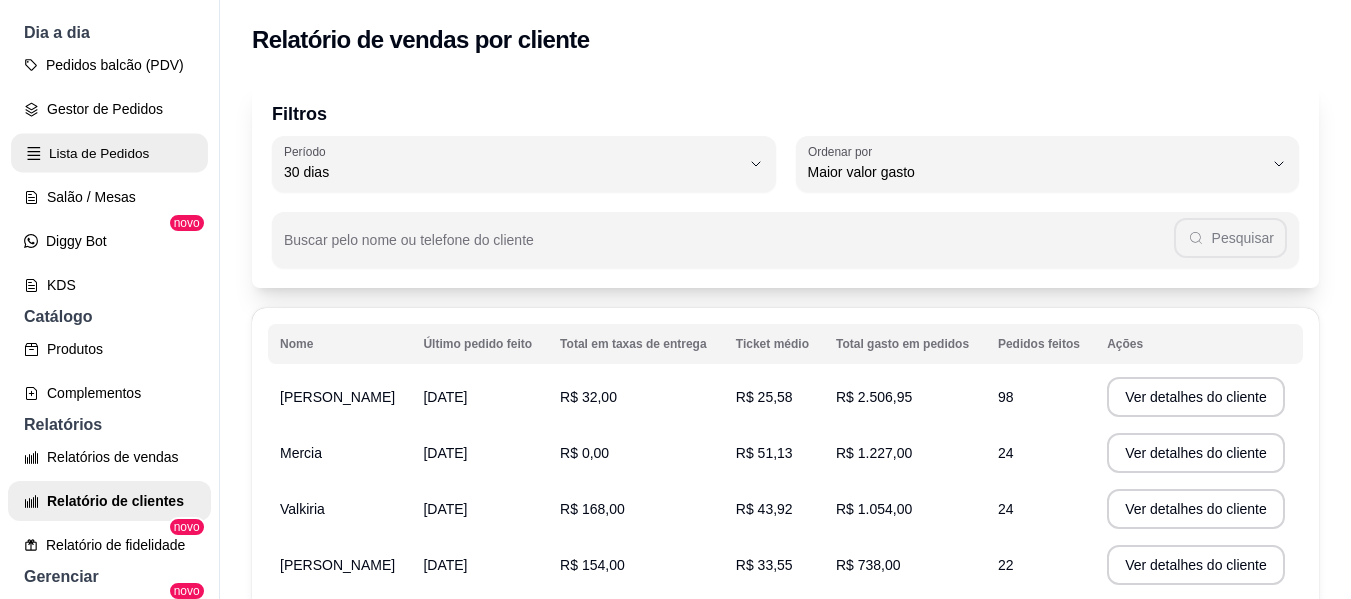 click on "Lista de Pedidos" at bounding box center (109, 153) 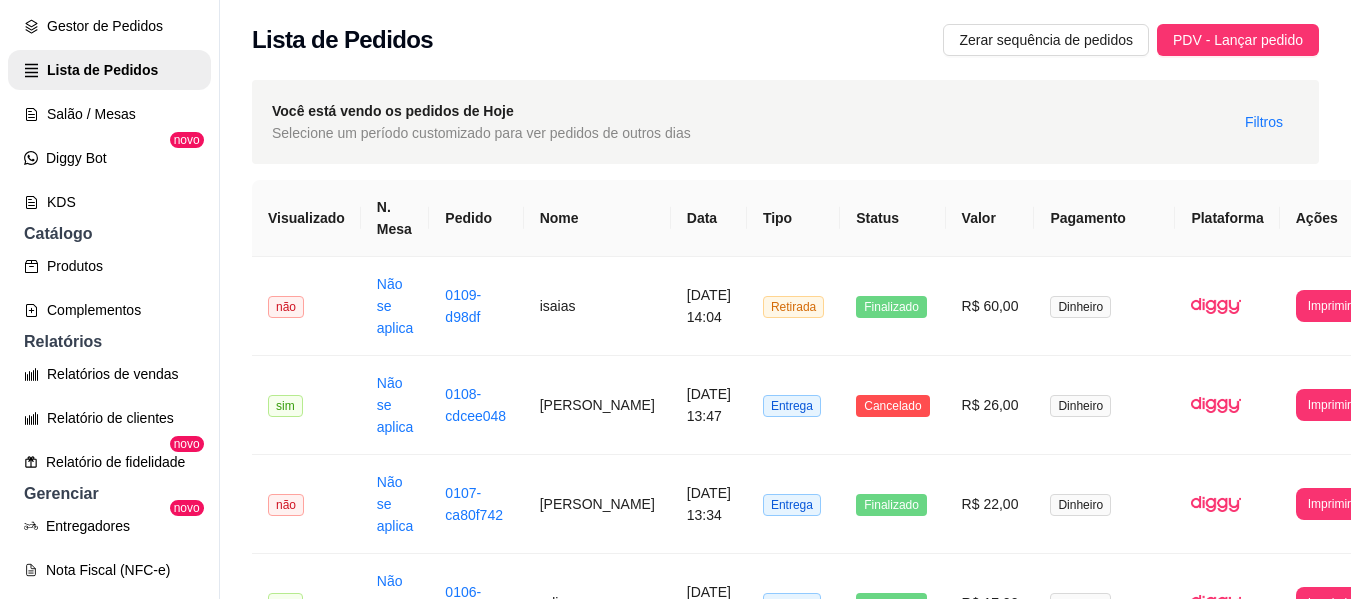 scroll, scrollTop: 336, scrollLeft: 0, axis: vertical 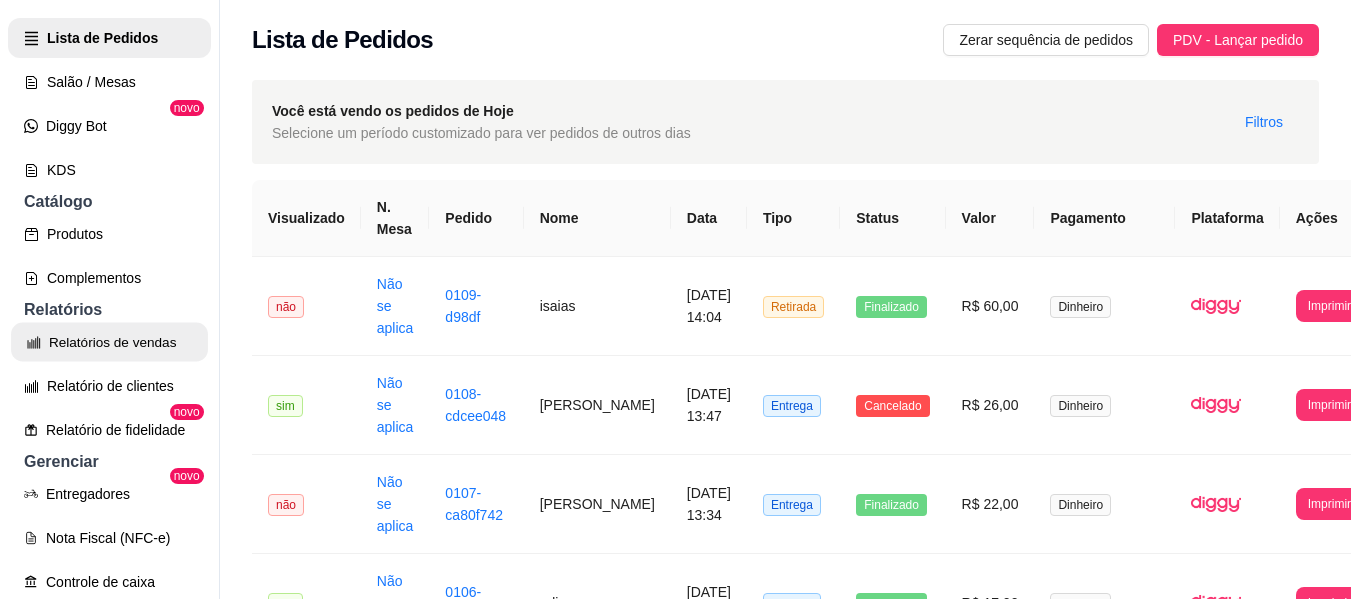 click on "Relatórios de vendas" at bounding box center [109, 342] 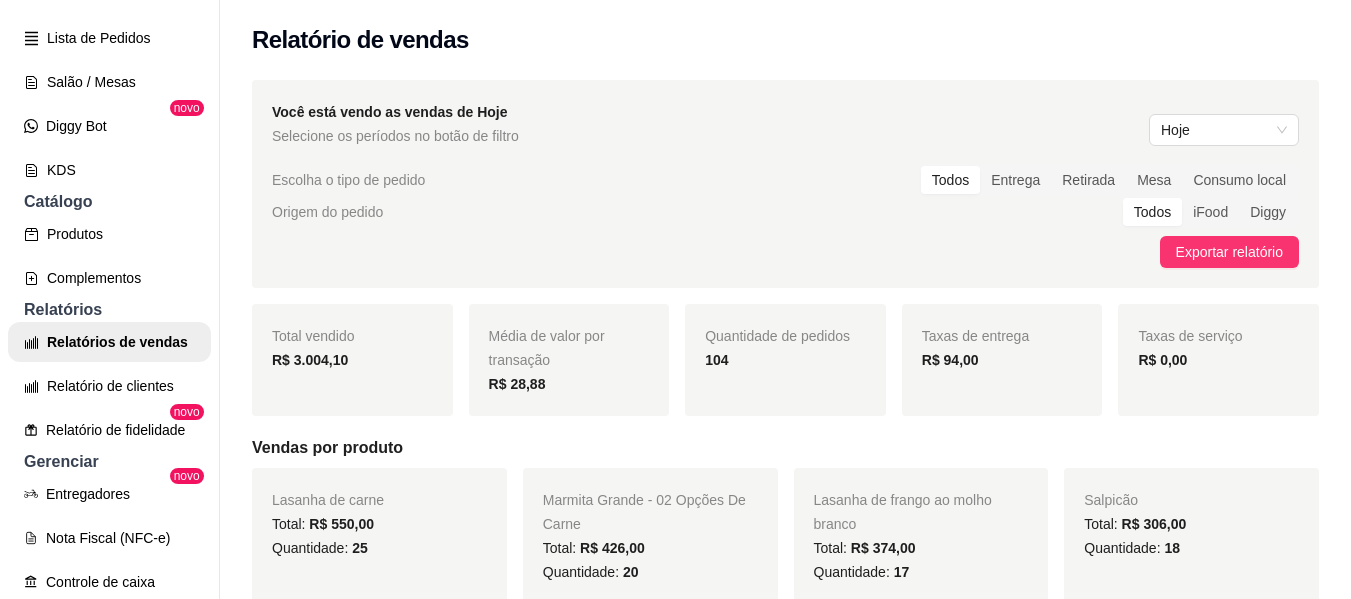 scroll, scrollTop: 331, scrollLeft: 0, axis: vertical 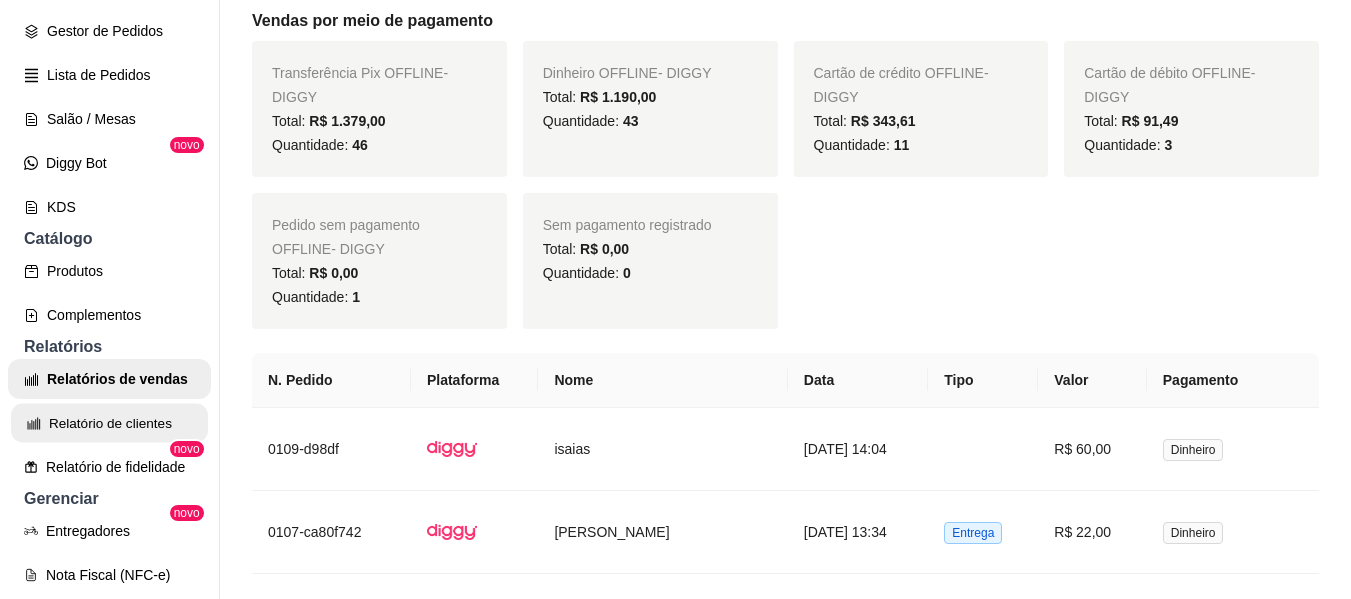 click on "Relatório de clientes" at bounding box center (109, 423) 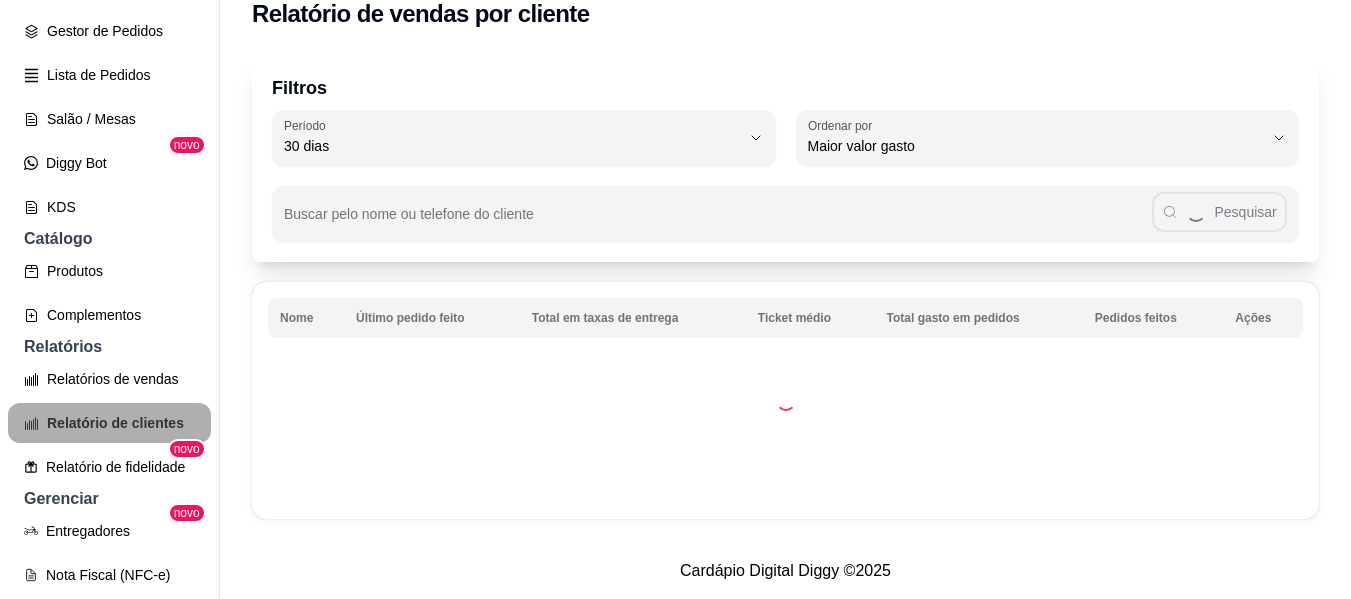 scroll, scrollTop: 0, scrollLeft: 0, axis: both 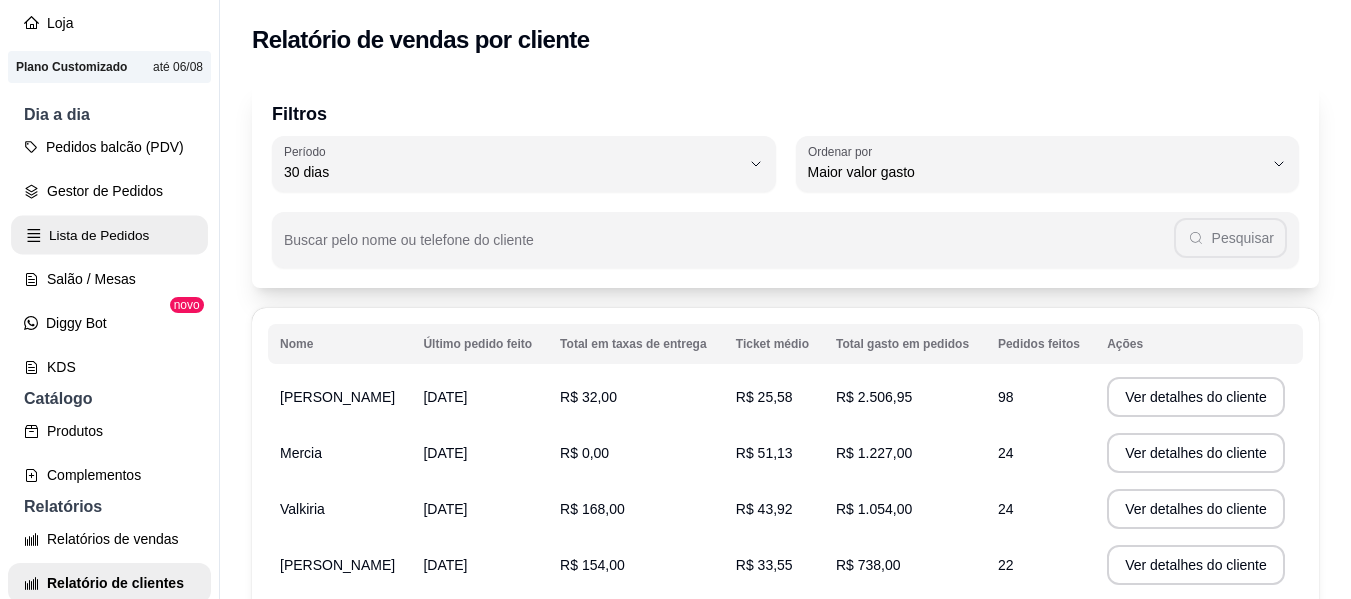 click on "Lista de Pedidos" at bounding box center [109, 235] 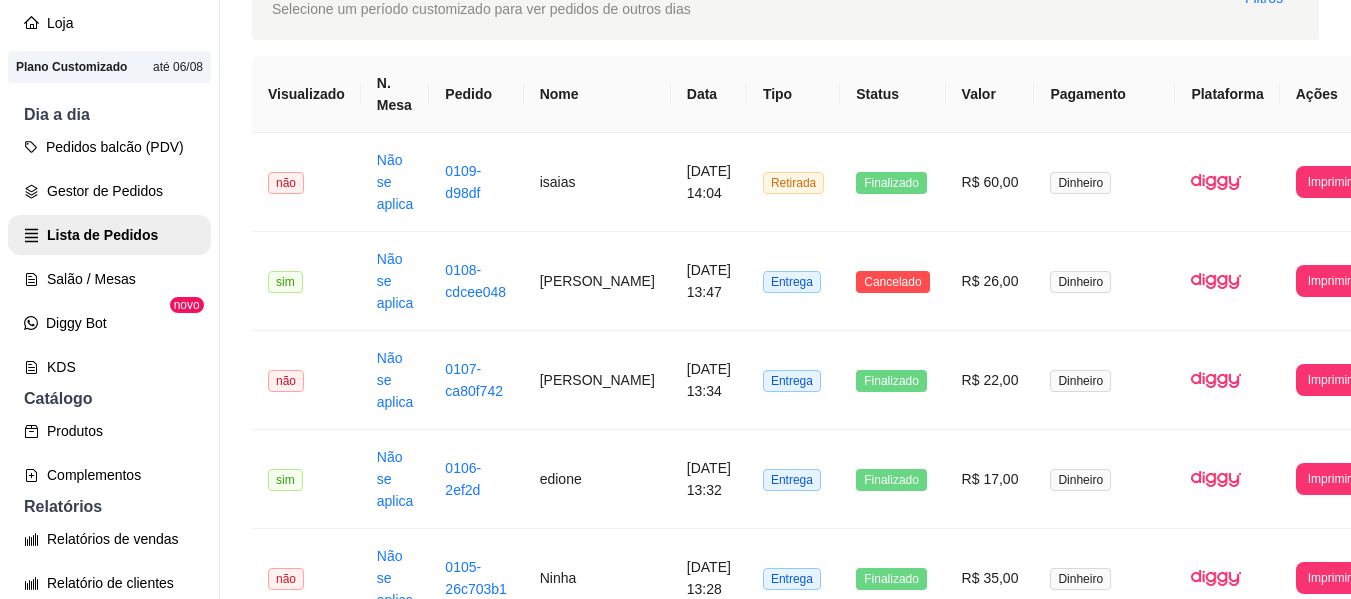 scroll, scrollTop: 155, scrollLeft: 0, axis: vertical 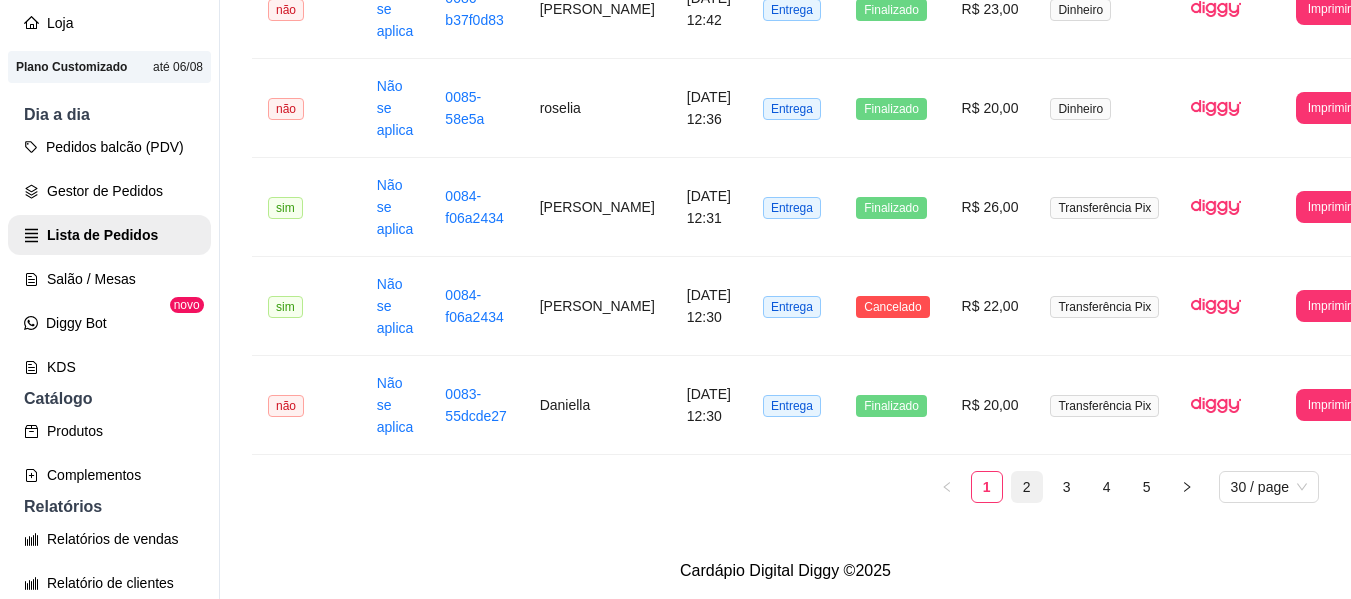 click on "2" at bounding box center (1027, 487) 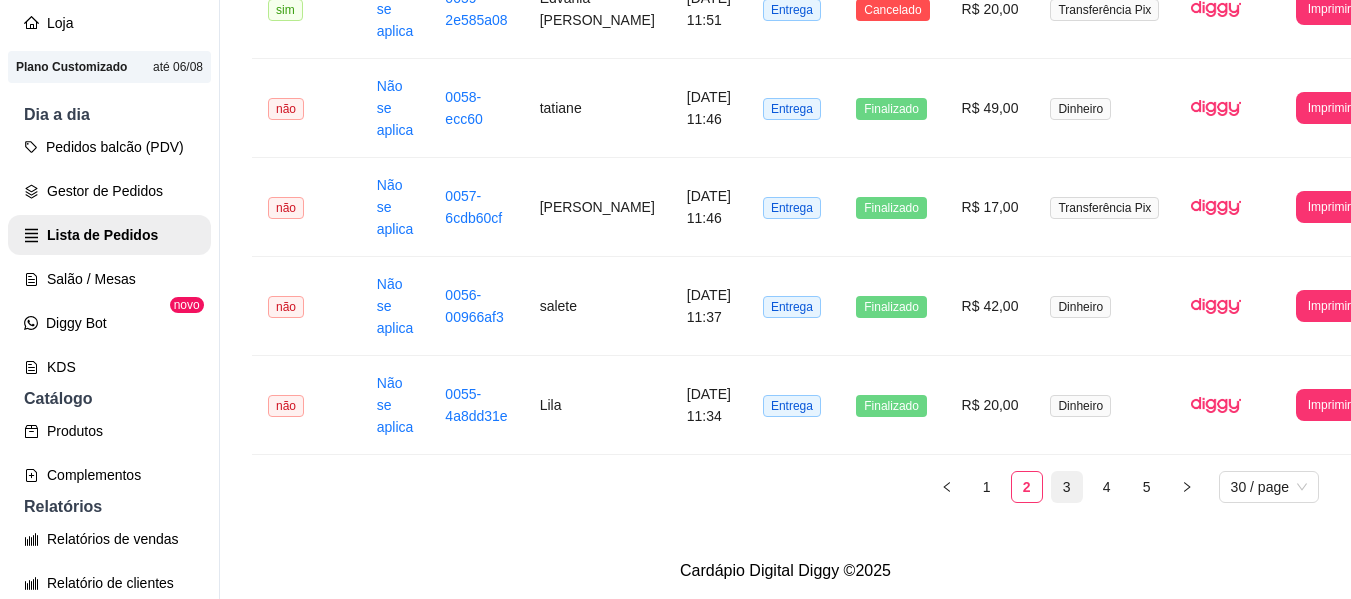 click on "3" at bounding box center [1067, 487] 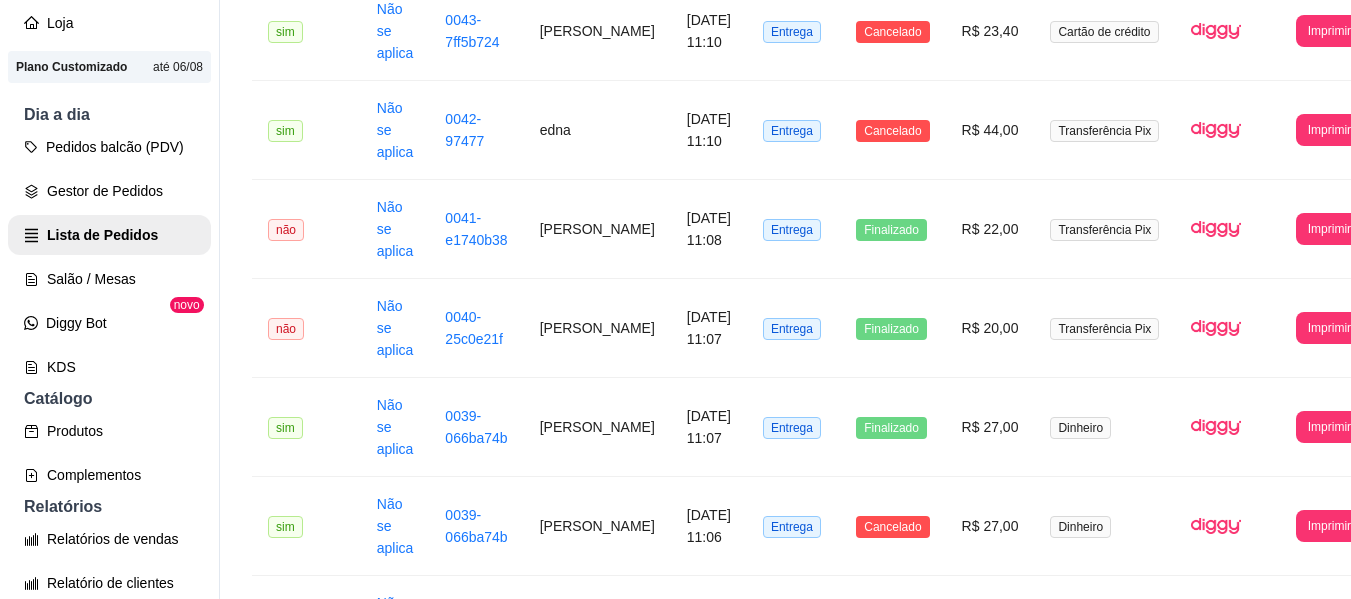 scroll, scrollTop: 1568, scrollLeft: 0, axis: vertical 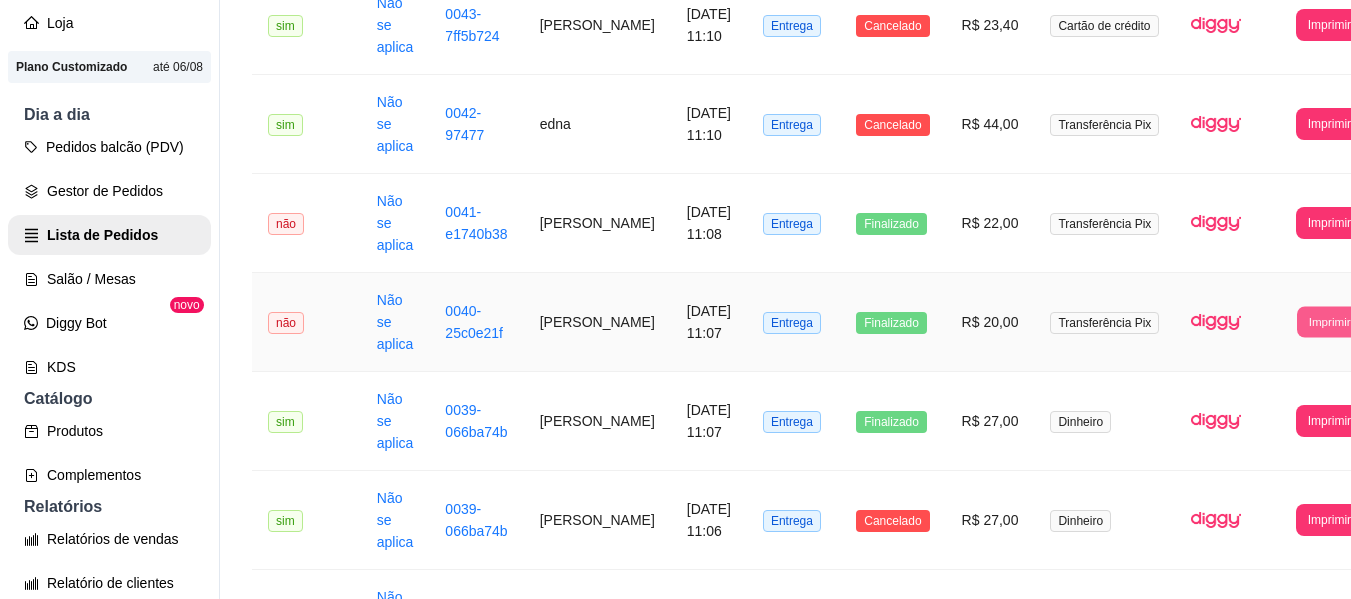 click on "Imprimir" at bounding box center (1329, 321) 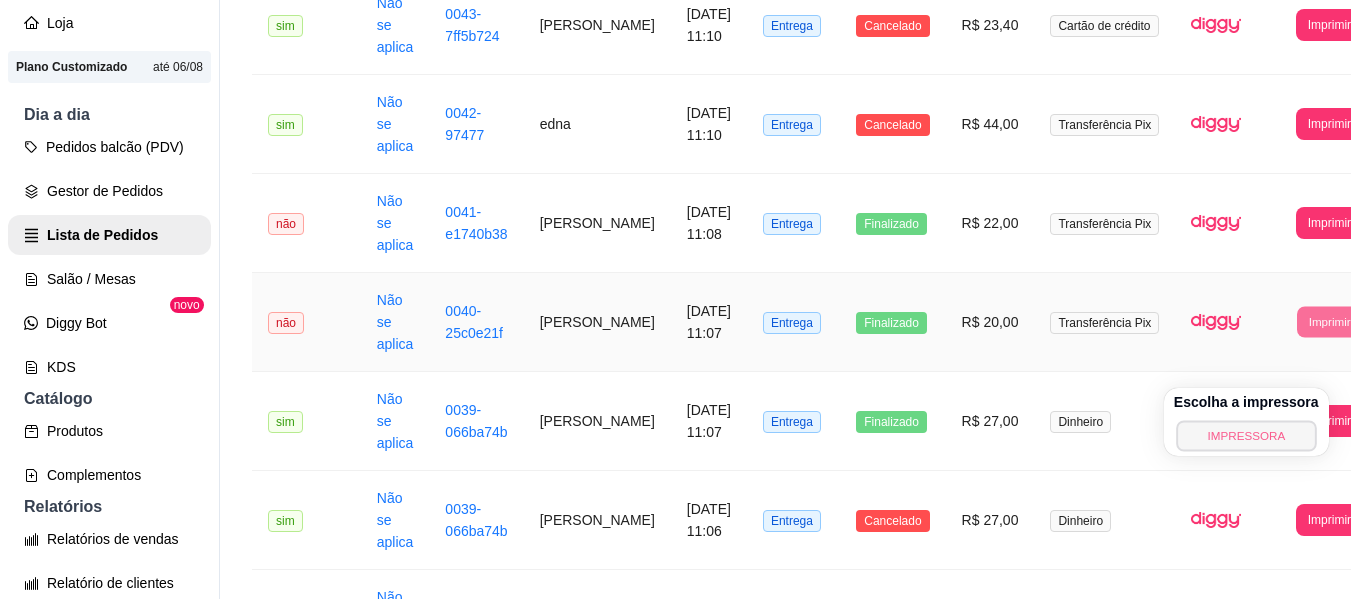 click on "IMPRESSORA" at bounding box center [1246, 435] 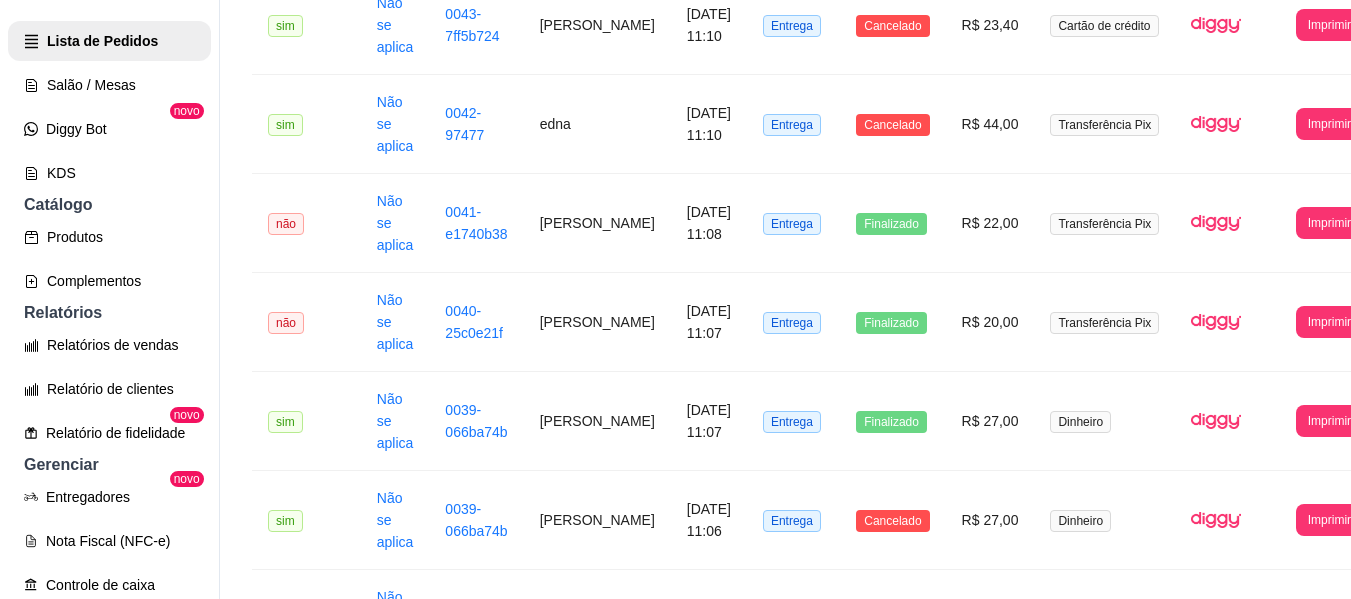scroll, scrollTop: 362, scrollLeft: 0, axis: vertical 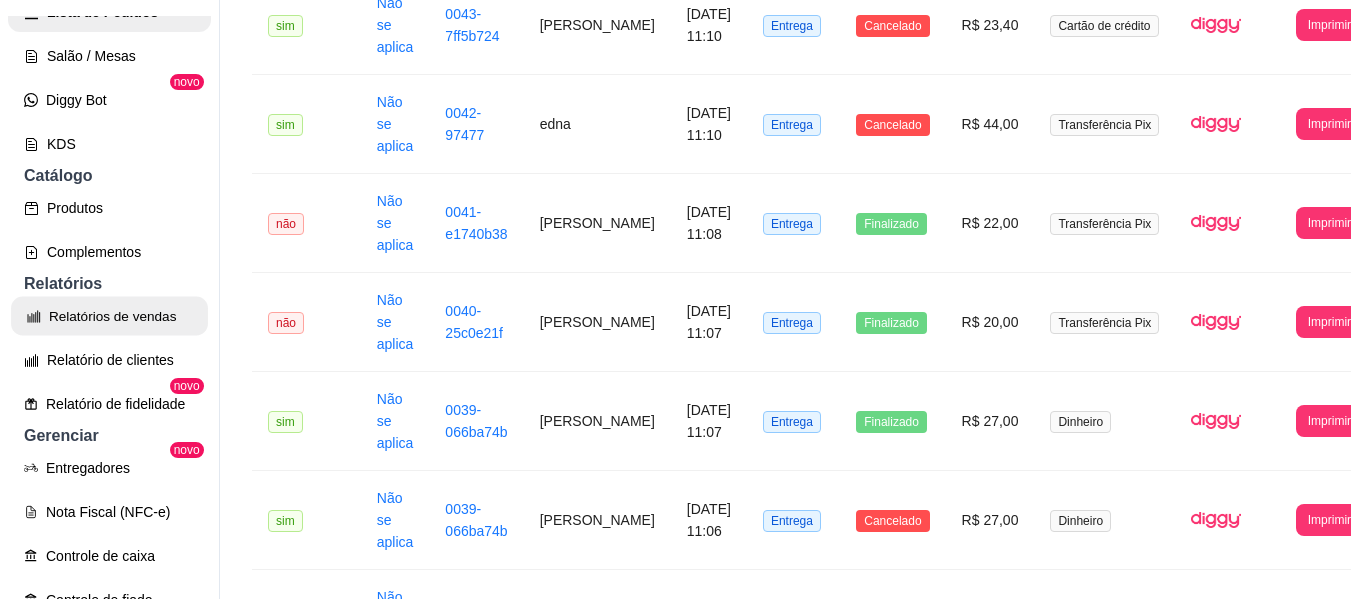 click on "Relatórios de vendas" at bounding box center [109, 316] 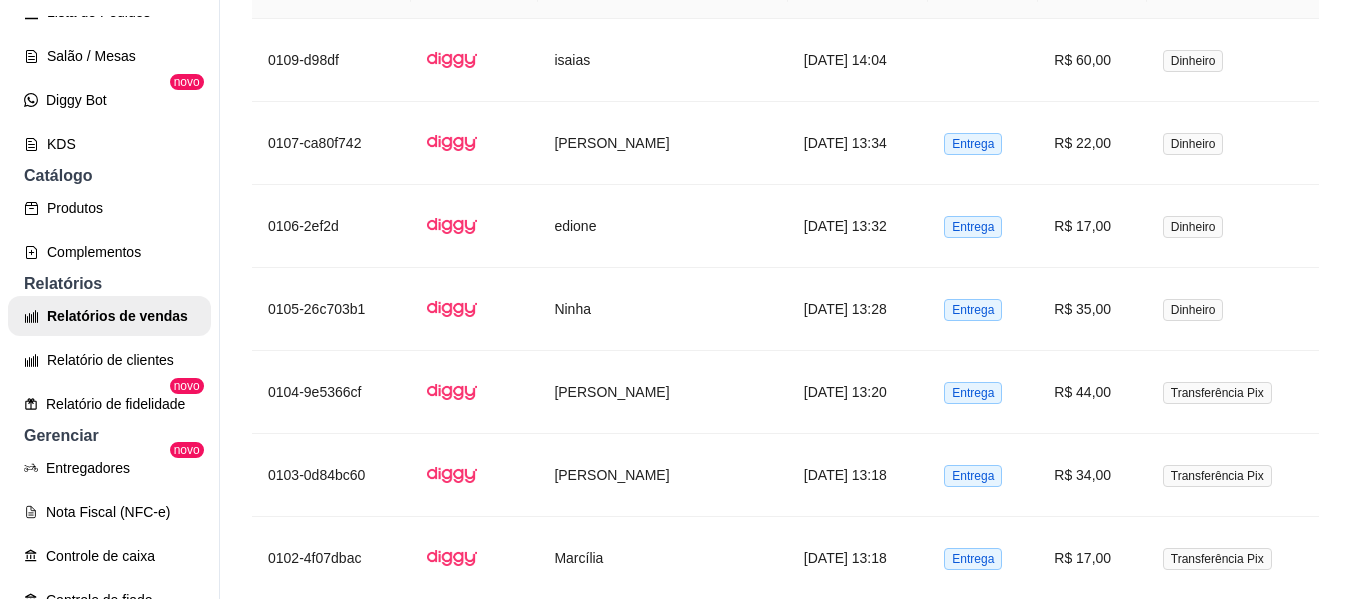 scroll, scrollTop: 0, scrollLeft: 0, axis: both 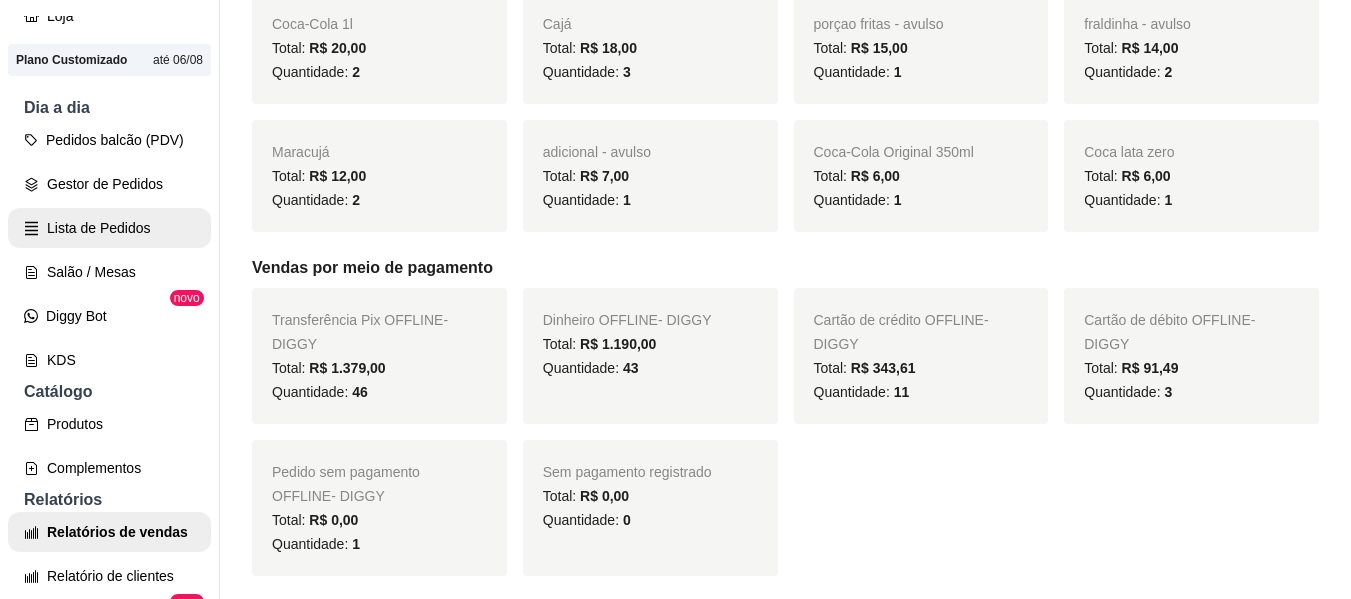 click on "Lista de Pedidos" at bounding box center (109, 228) 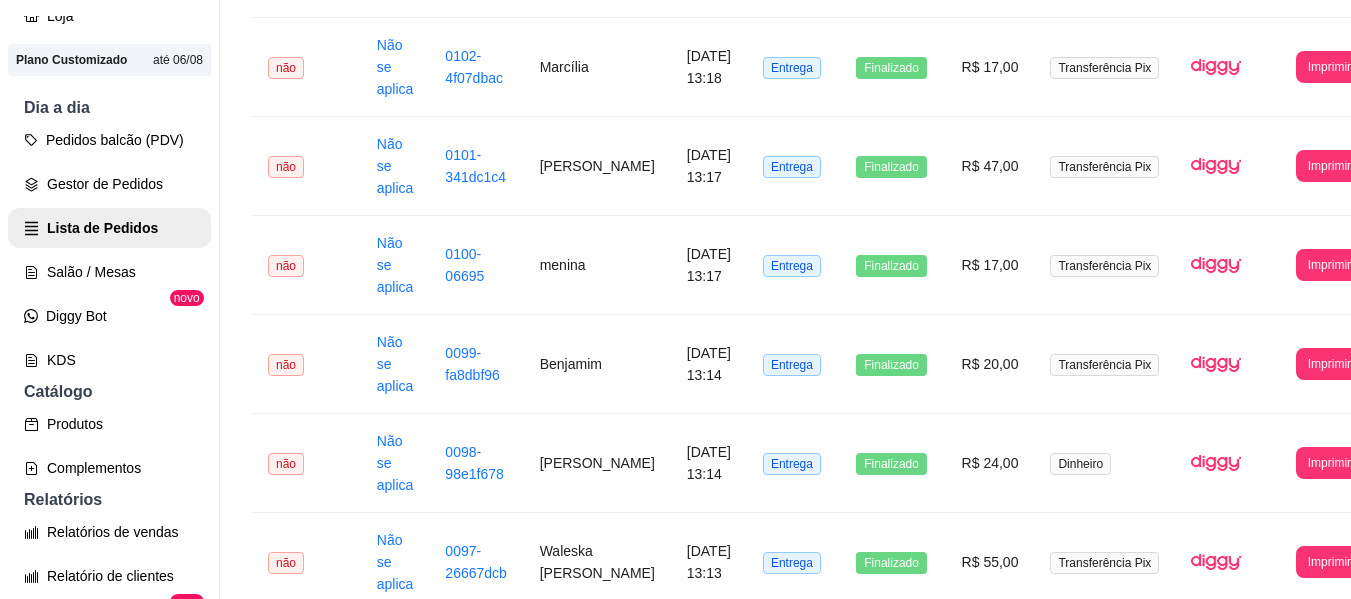 scroll, scrollTop: 0, scrollLeft: 0, axis: both 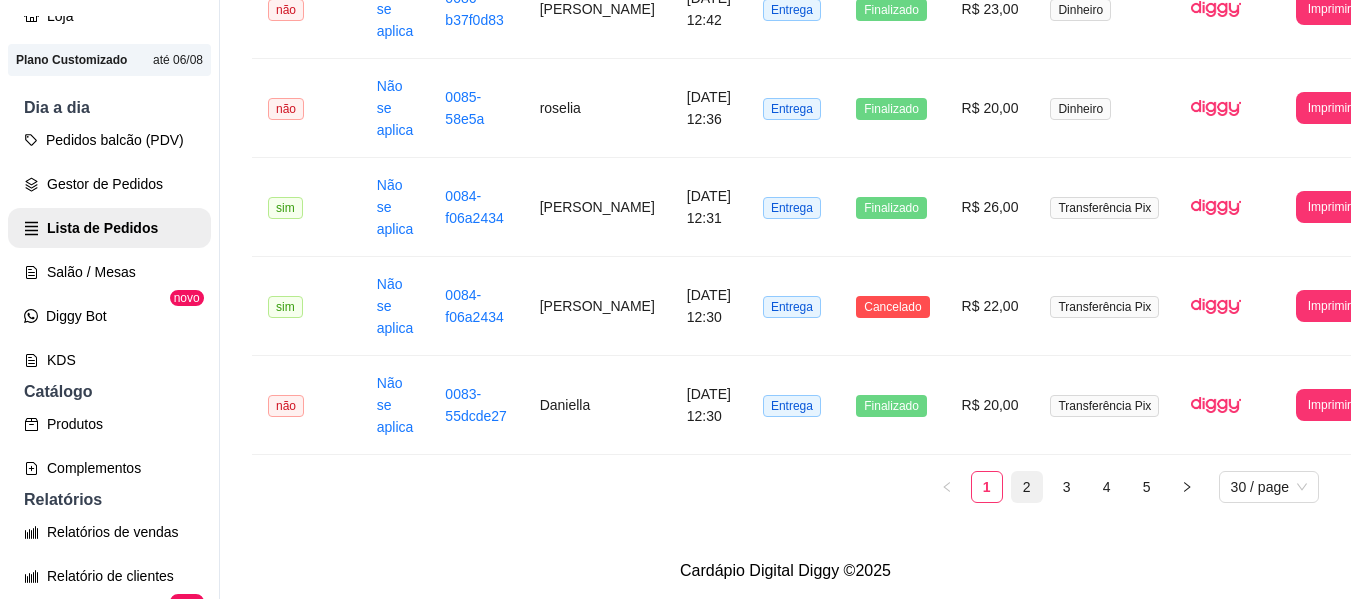 click on "2" at bounding box center [1027, 487] 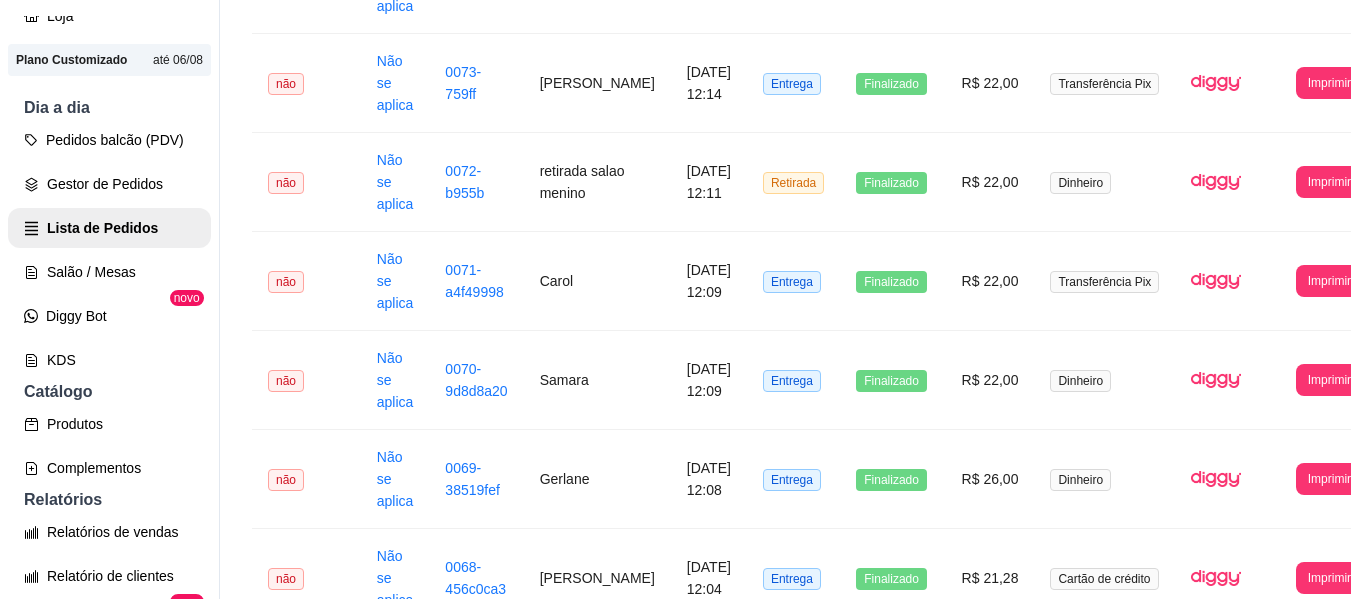 scroll, scrollTop: 916, scrollLeft: 0, axis: vertical 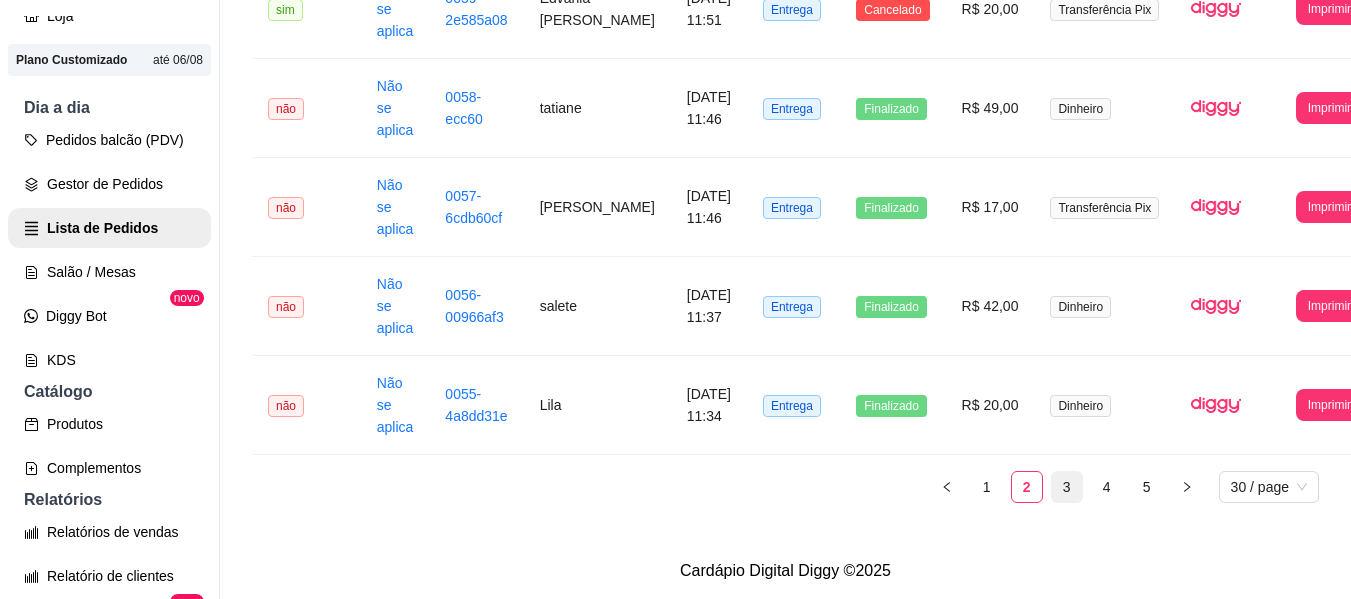 click on "3" at bounding box center [1067, 487] 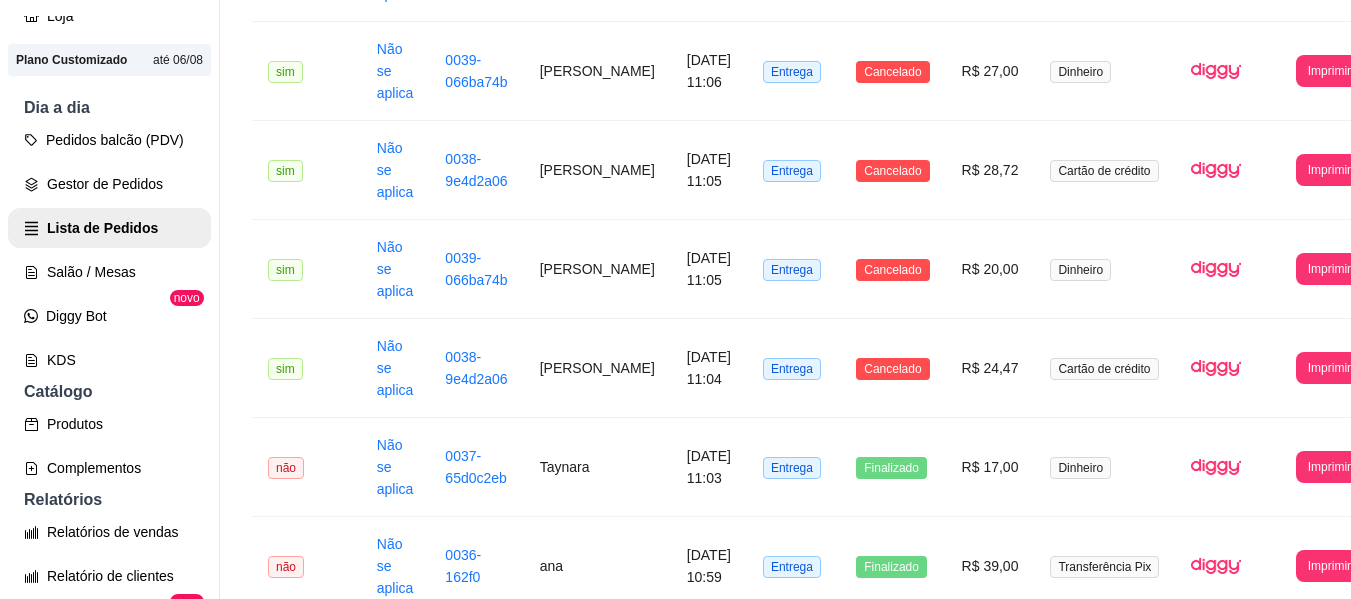 scroll, scrollTop: 1980, scrollLeft: 0, axis: vertical 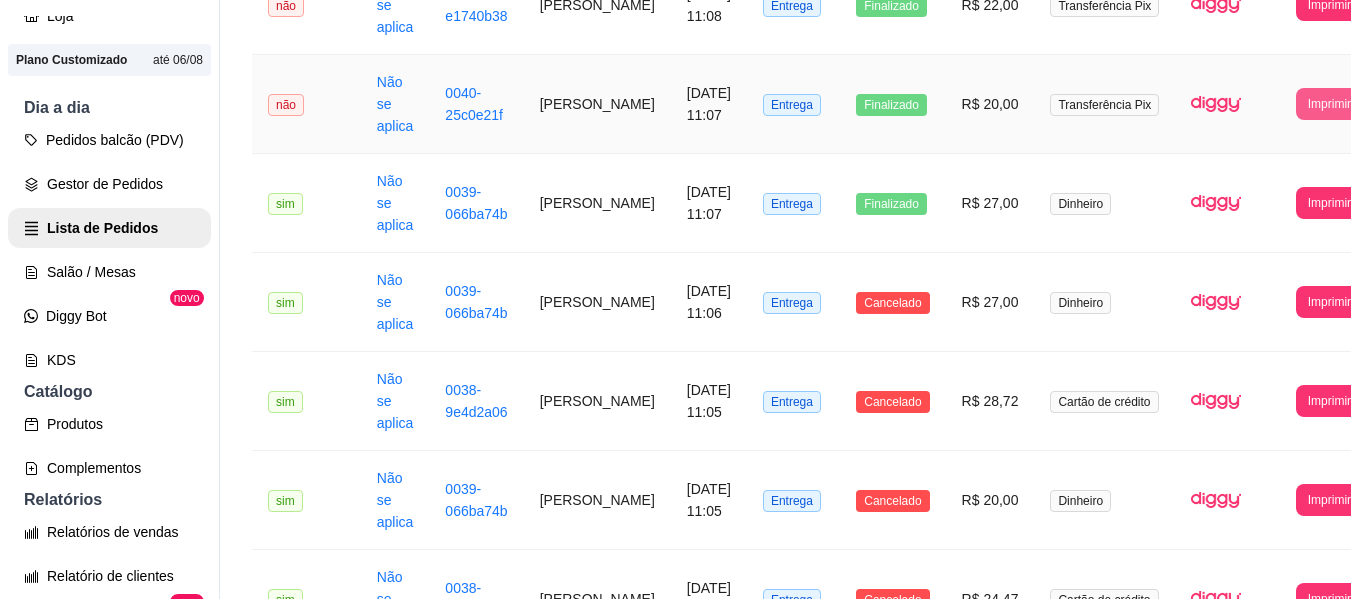 click on "Imprimir" at bounding box center [1329, 104] 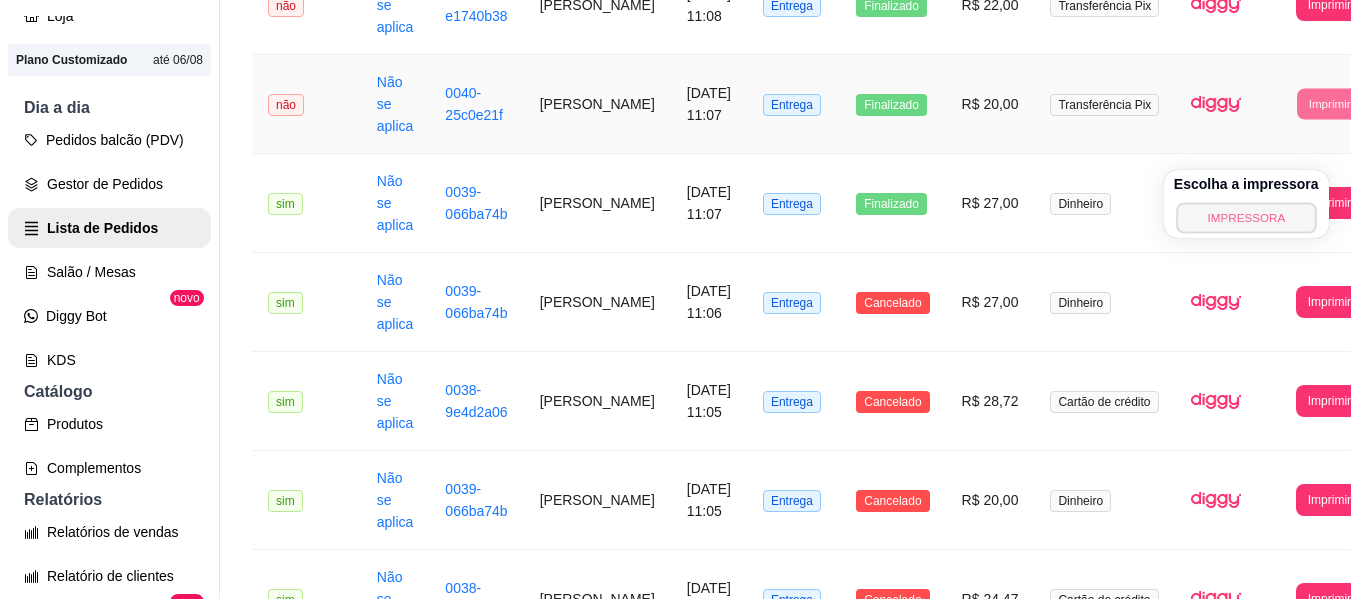 click on "IMPRESSORA" at bounding box center (1246, 217) 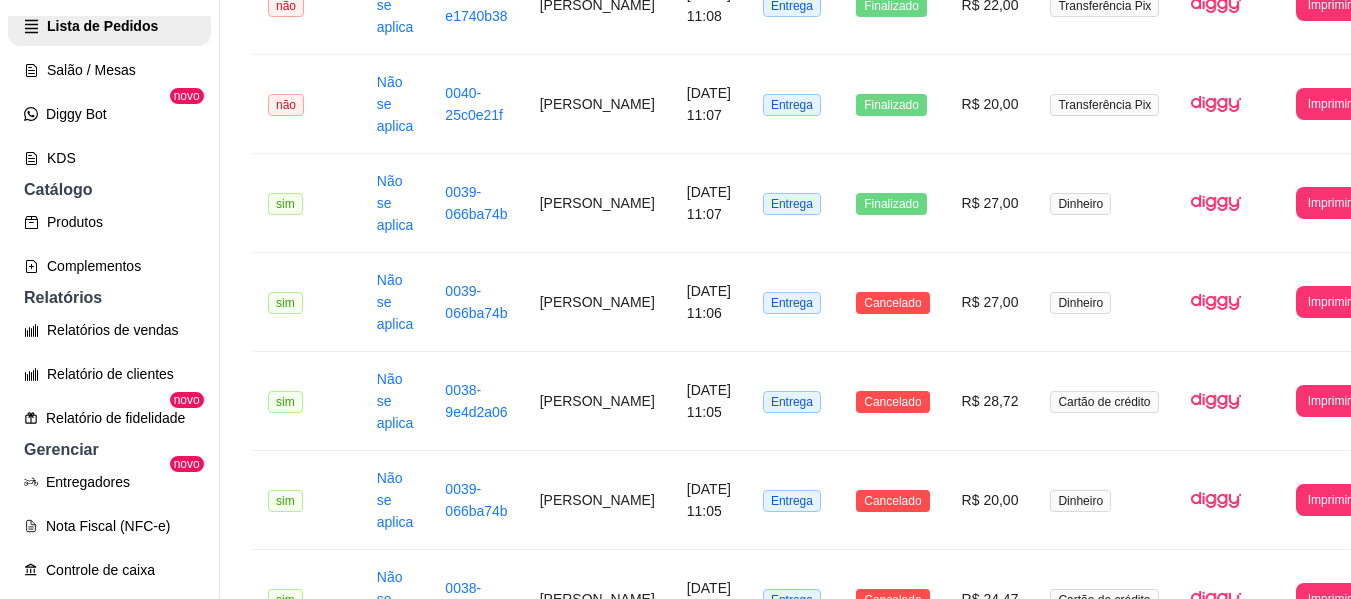 scroll, scrollTop: 367, scrollLeft: 0, axis: vertical 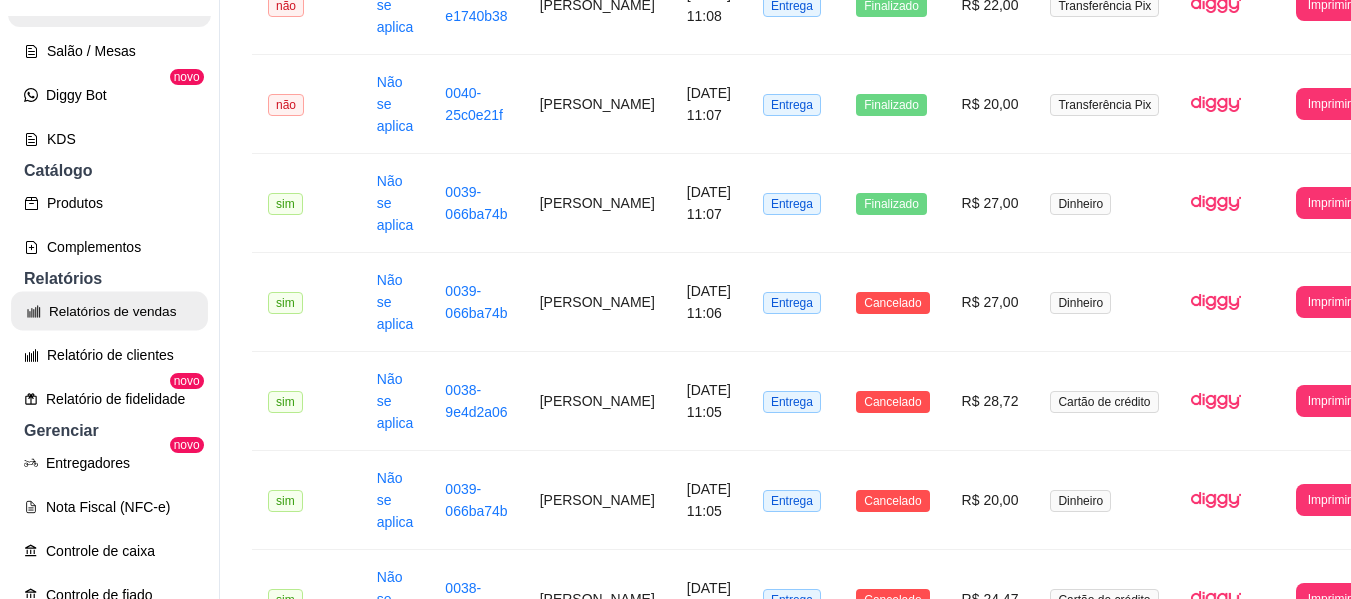 click on "Relatórios de vendas" at bounding box center [109, 311] 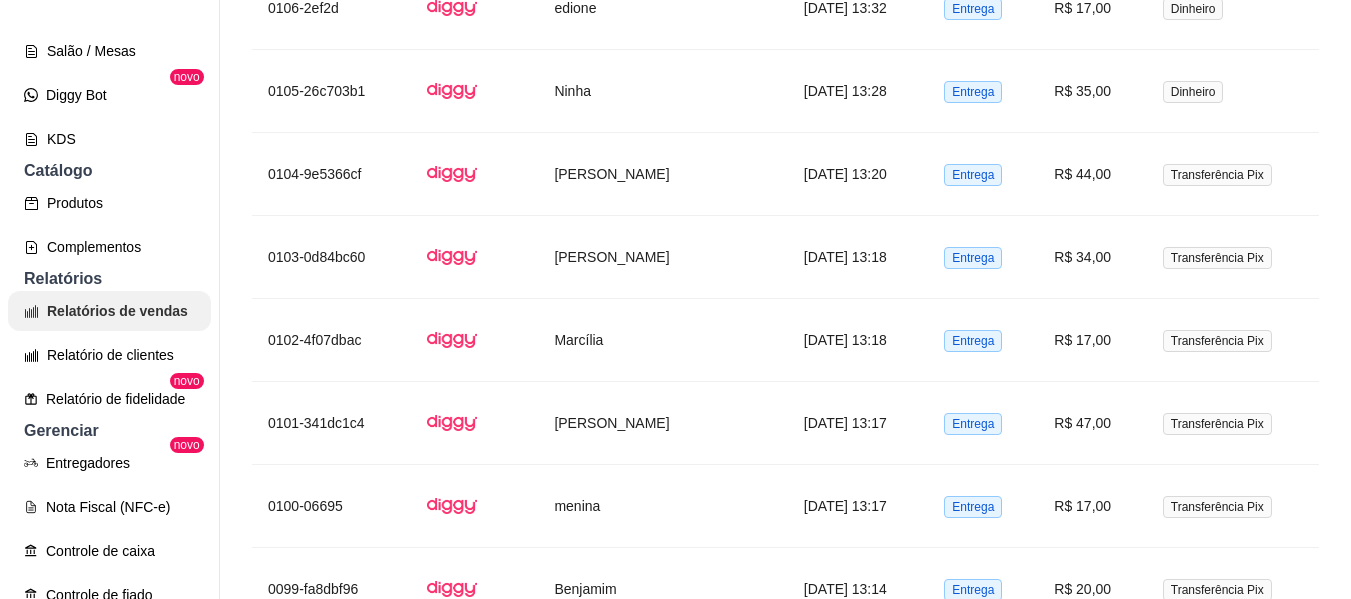 scroll, scrollTop: 0, scrollLeft: 0, axis: both 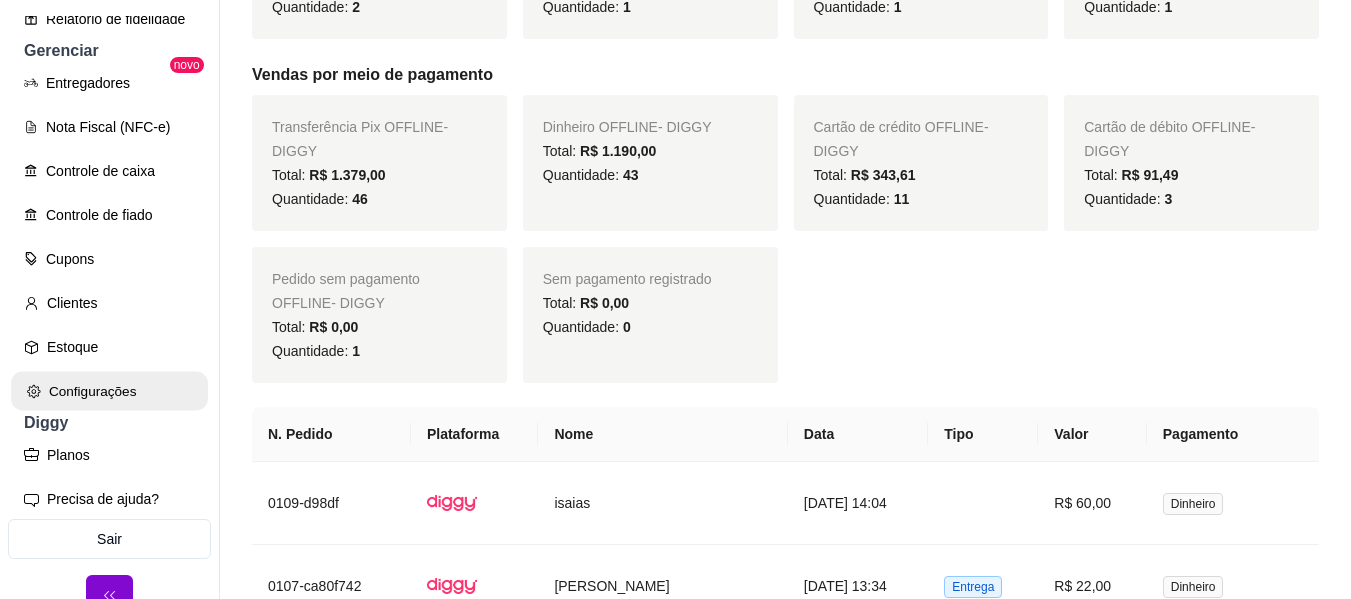 click on "Configurações" at bounding box center (109, 391) 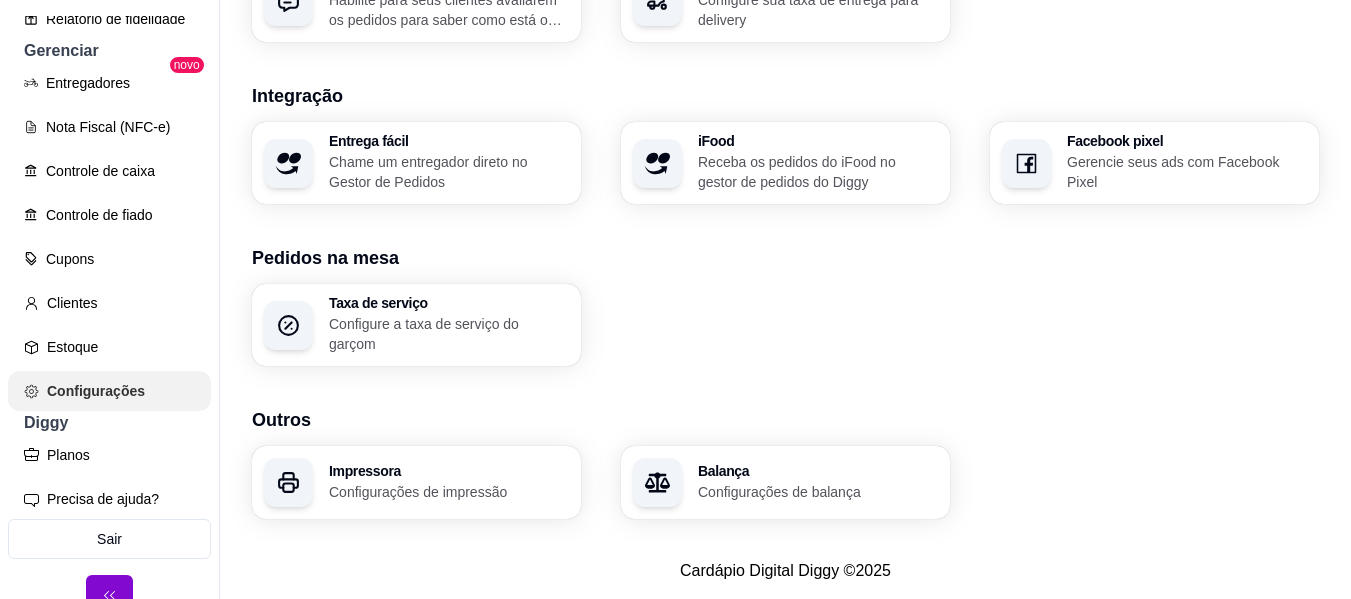 scroll, scrollTop: 0, scrollLeft: 0, axis: both 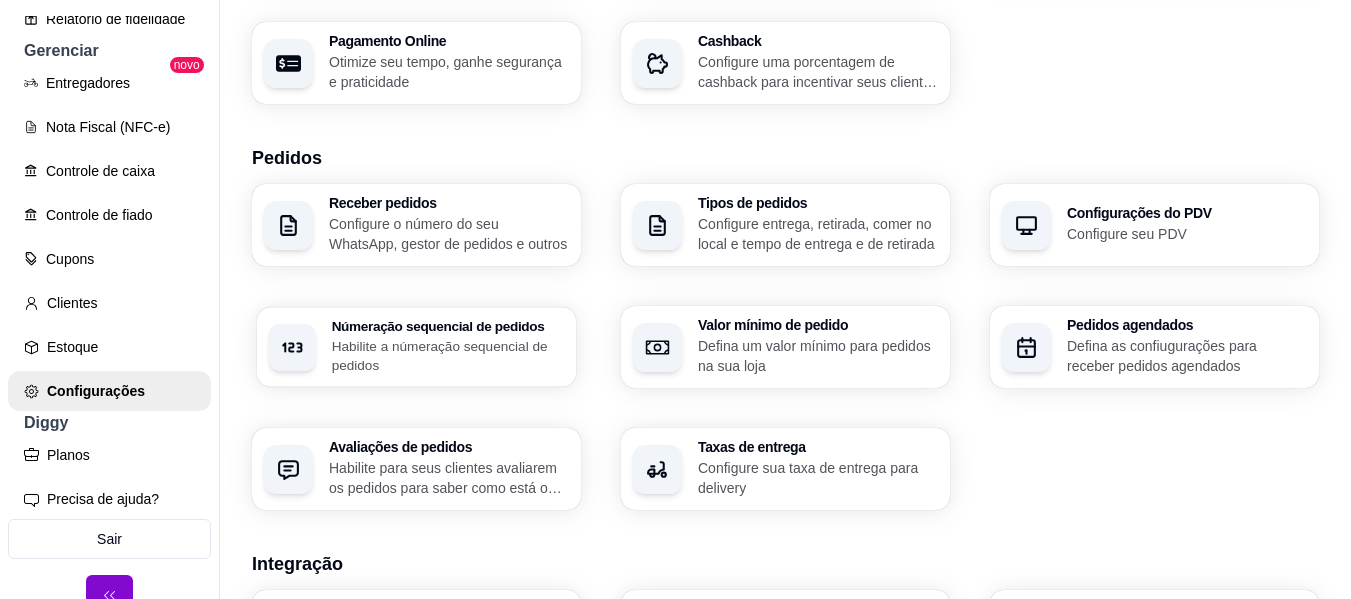click on "Númeração sequencial de pedidos Habilite a númeração sequencial de pedidos" at bounding box center [416, 347] 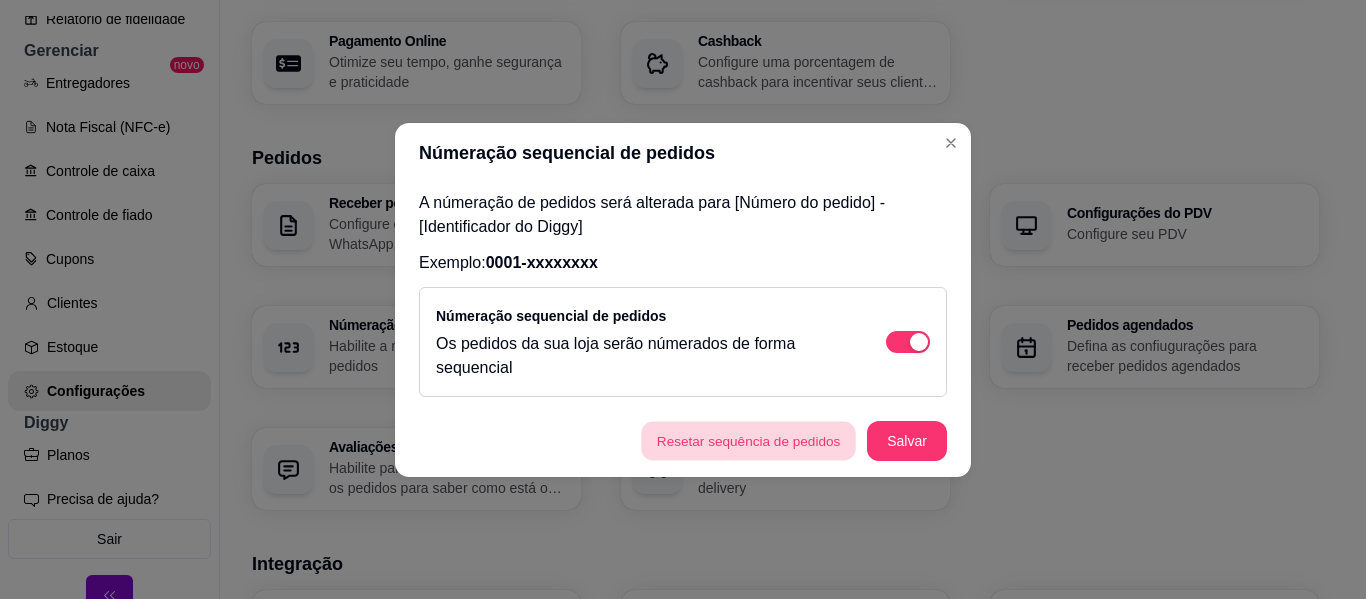 click on "Resetar sequência de pedidos" at bounding box center [748, 440] 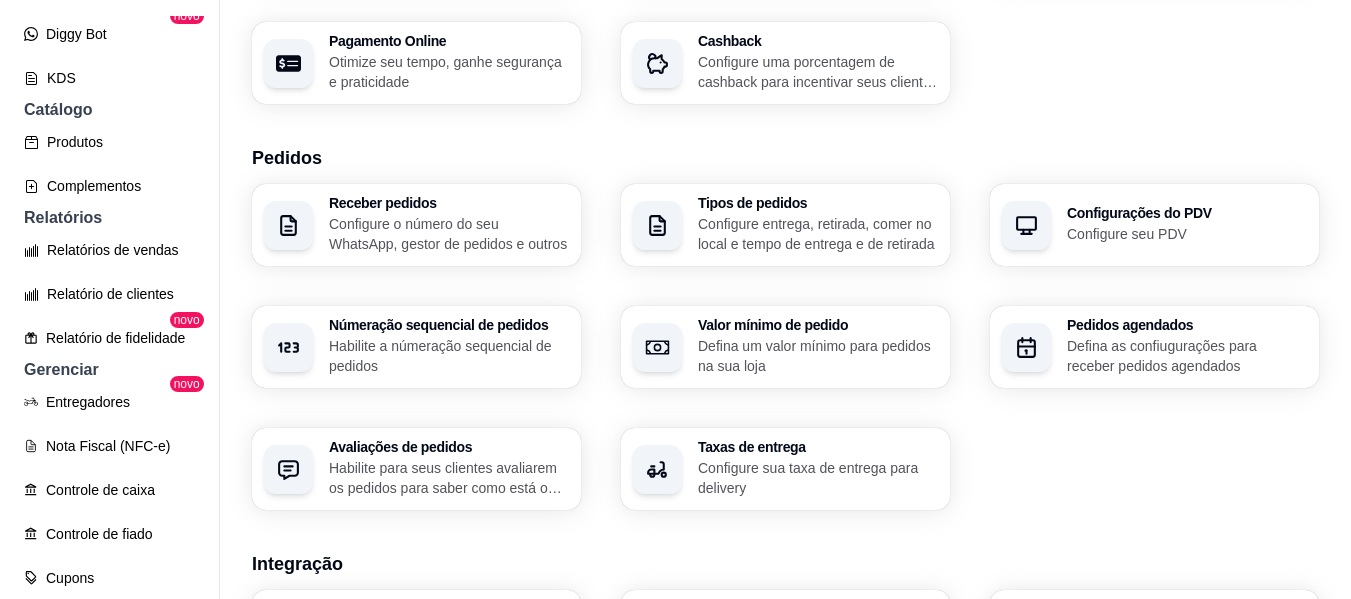 scroll, scrollTop: 409, scrollLeft: 0, axis: vertical 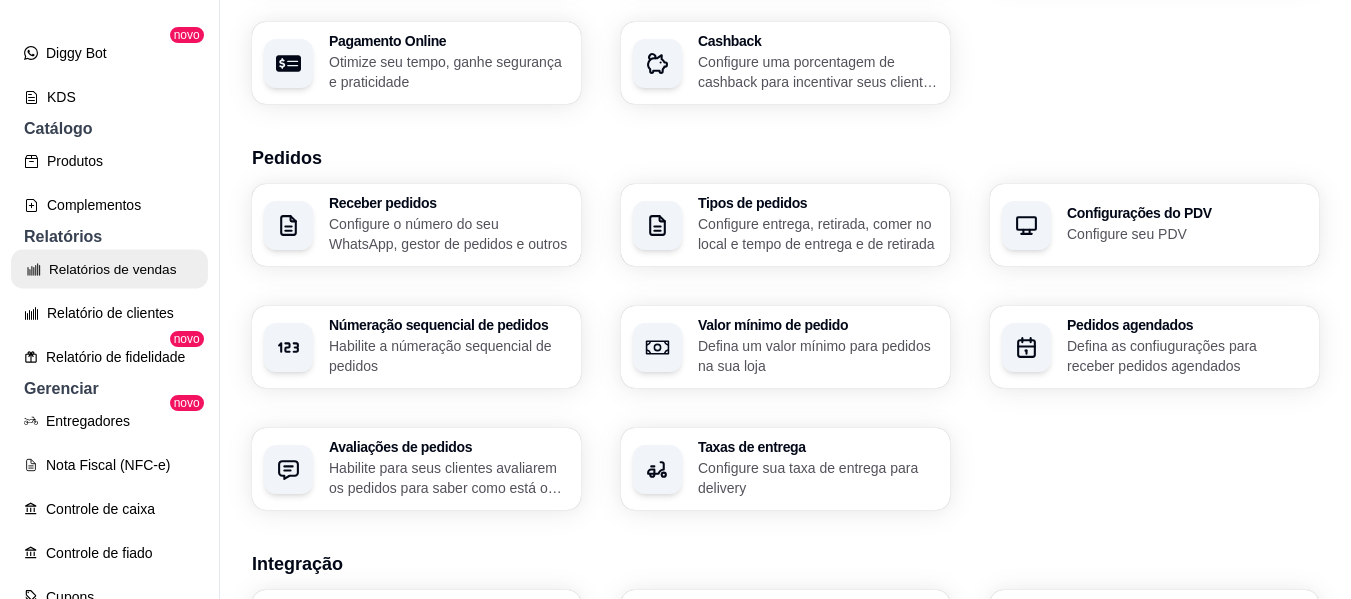 click on "Relatórios de vendas" at bounding box center (109, 269) 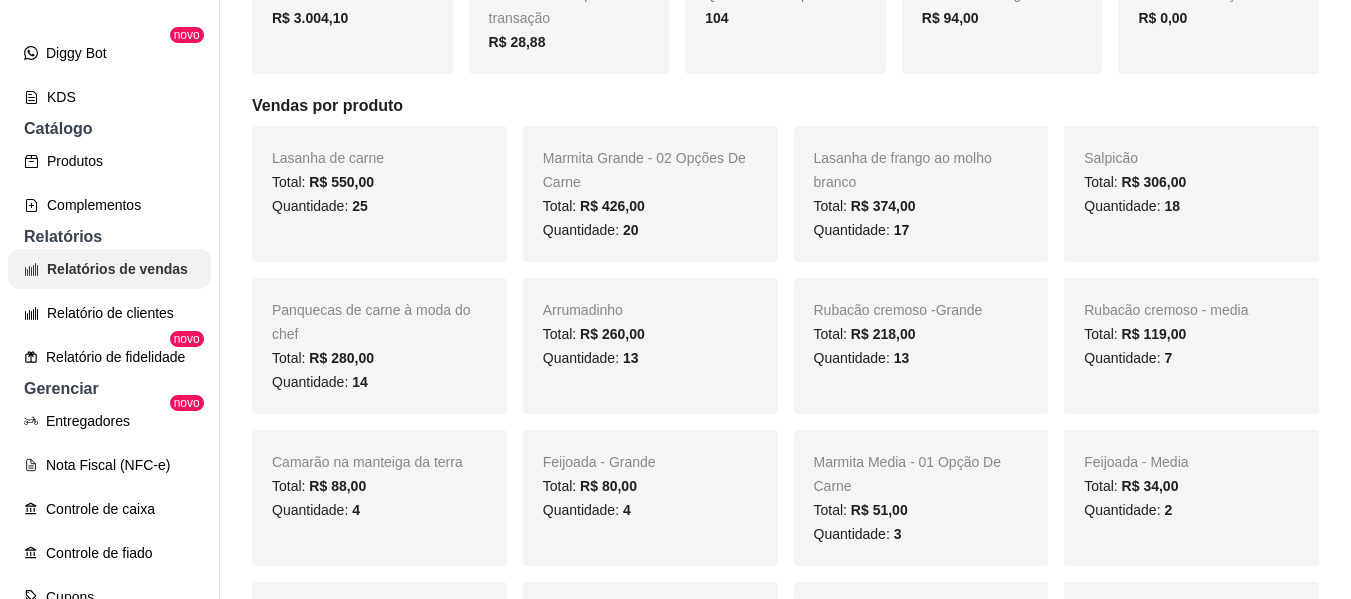 scroll, scrollTop: 0, scrollLeft: 0, axis: both 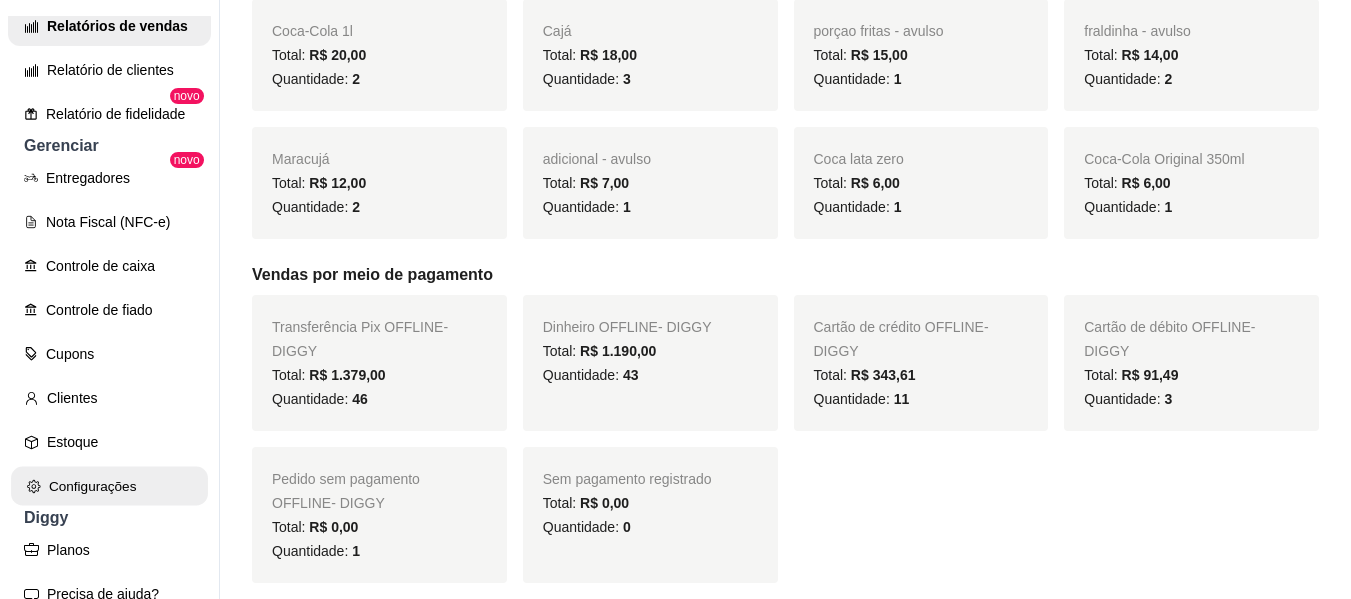click on "Configurações" at bounding box center (109, 486) 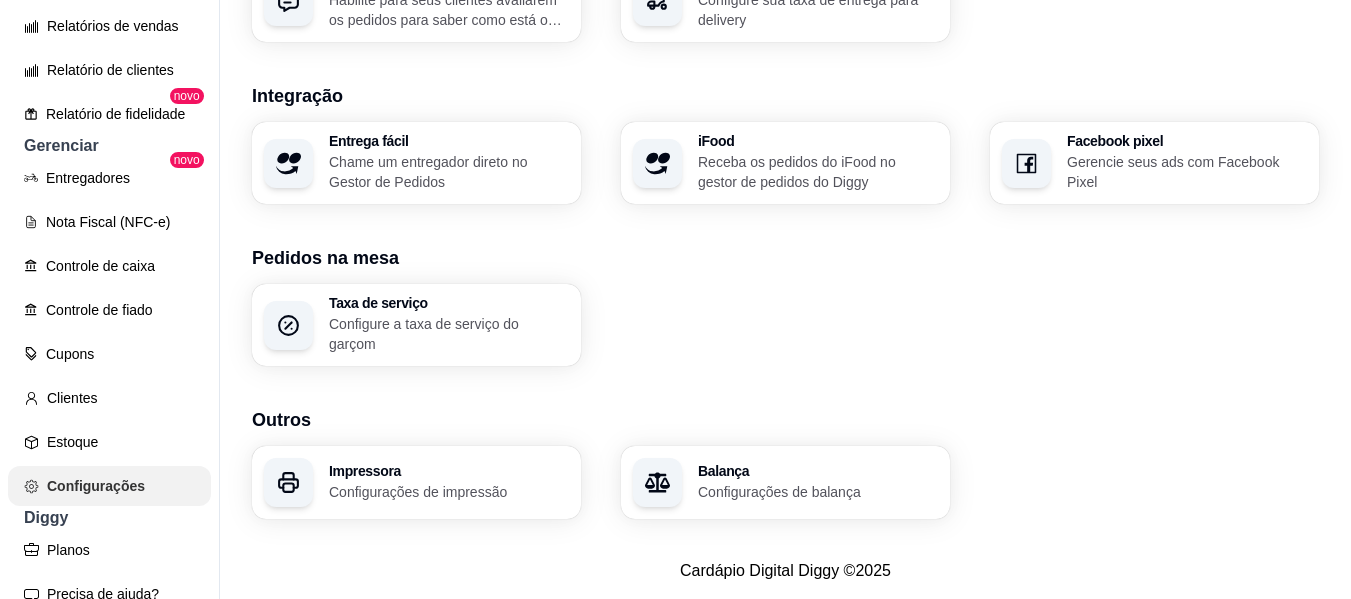 scroll, scrollTop: 0, scrollLeft: 0, axis: both 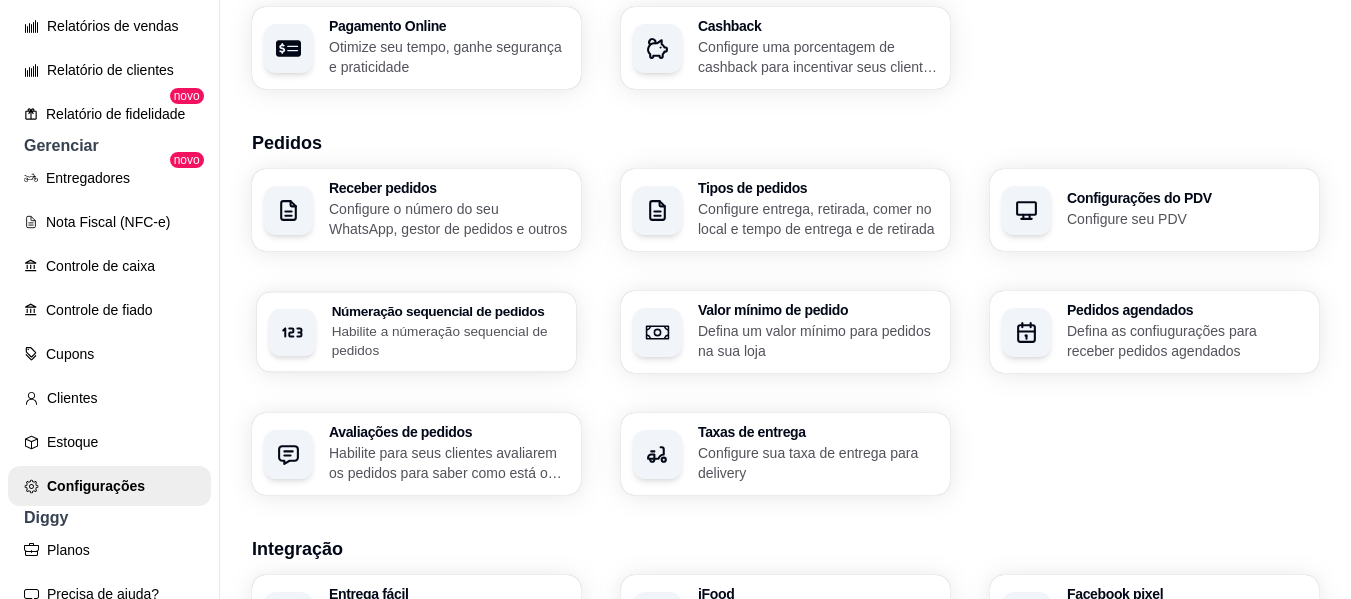 click on "Habilite a númeração sequencial de pedidos" at bounding box center (448, 340) 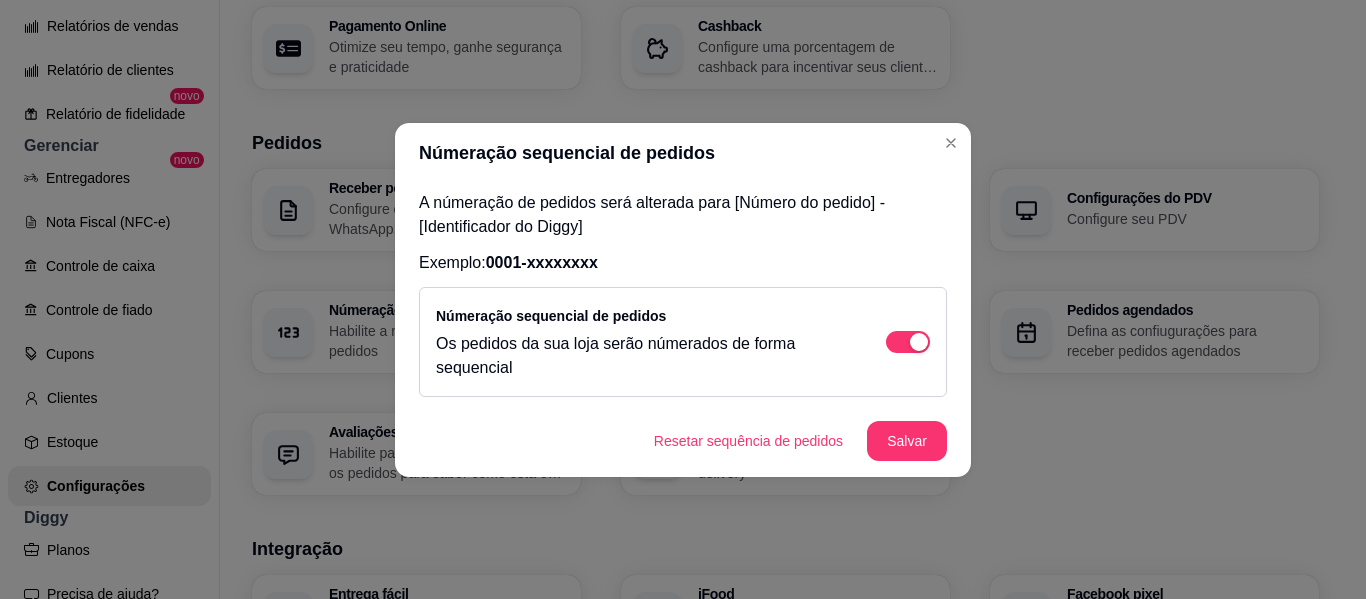 drag, startPoint x: 783, startPoint y: 468, endPoint x: 783, endPoint y: 445, distance: 23 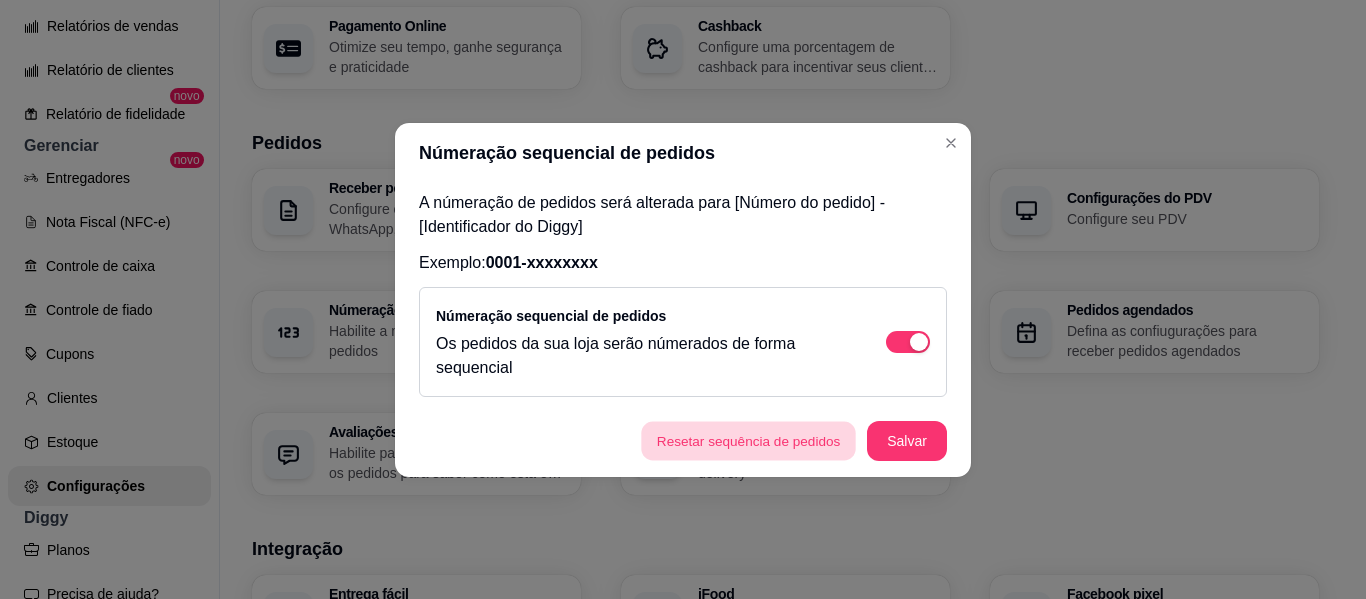 click on "Resetar sequência de pedidos" at bounding box center [748, 440] 